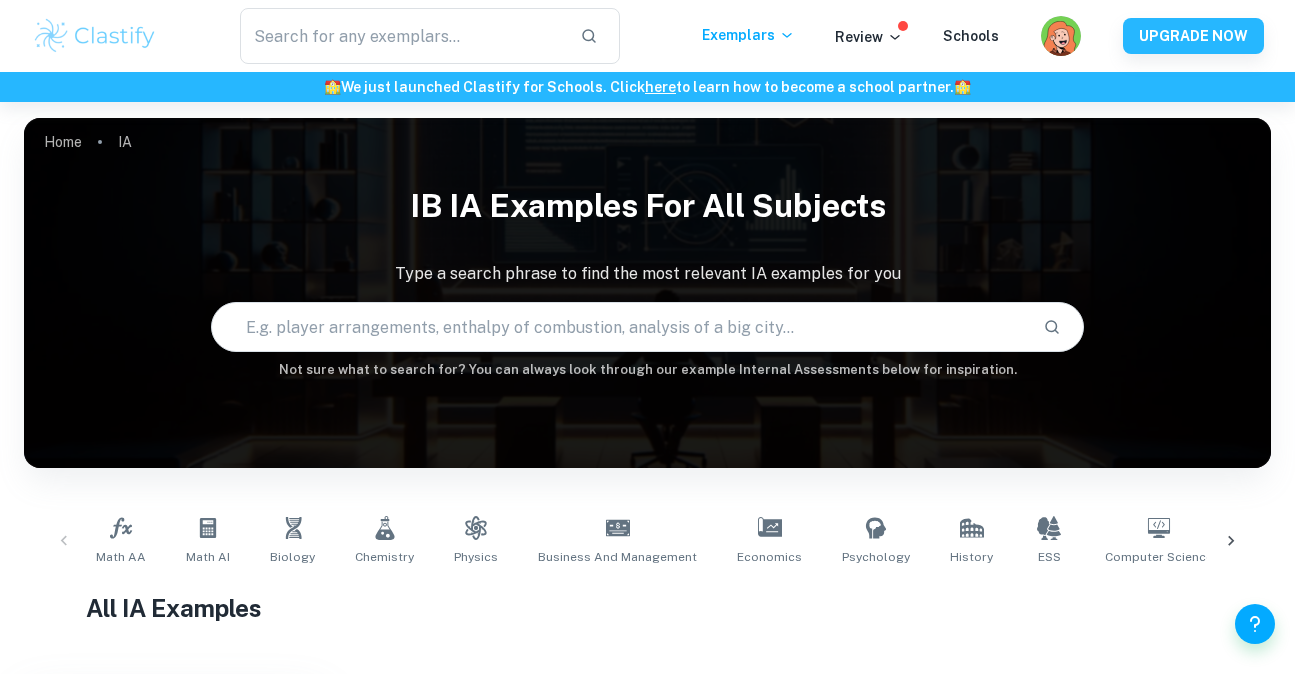scroll, scrollTop: 268, scrollLeft: 0, axis: vertical 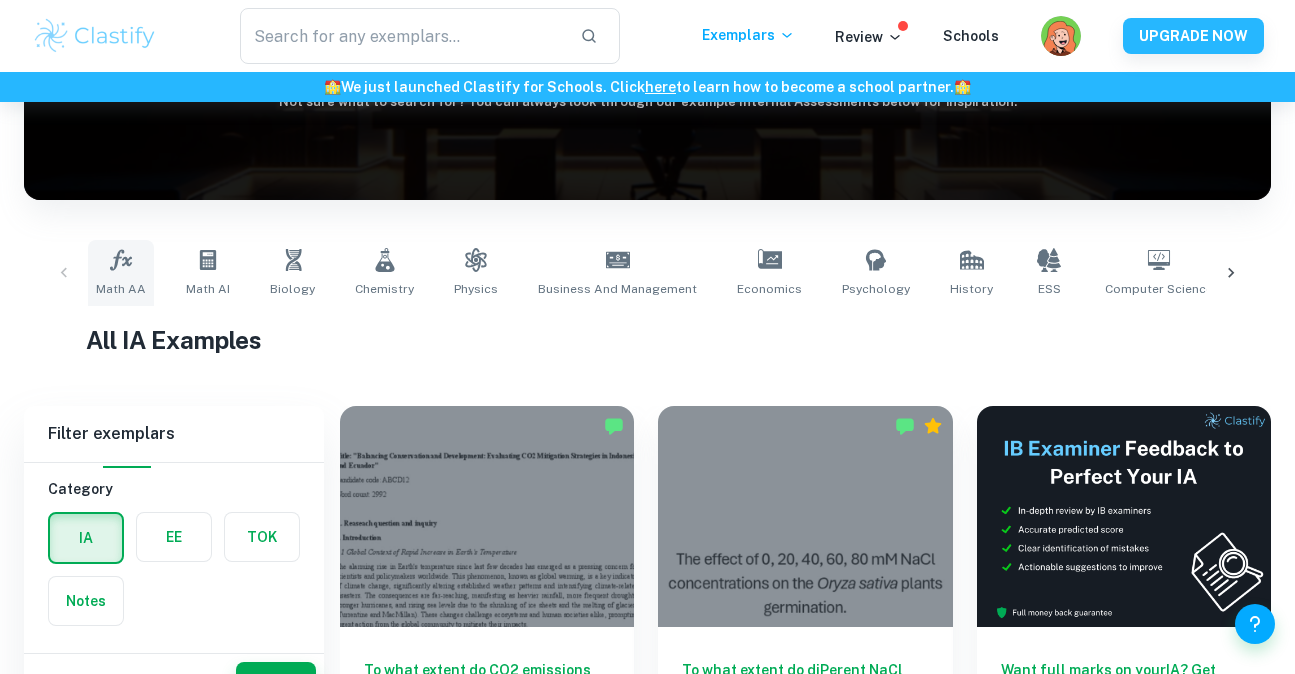 click on "Math AA" at bounding box center [121, 273] 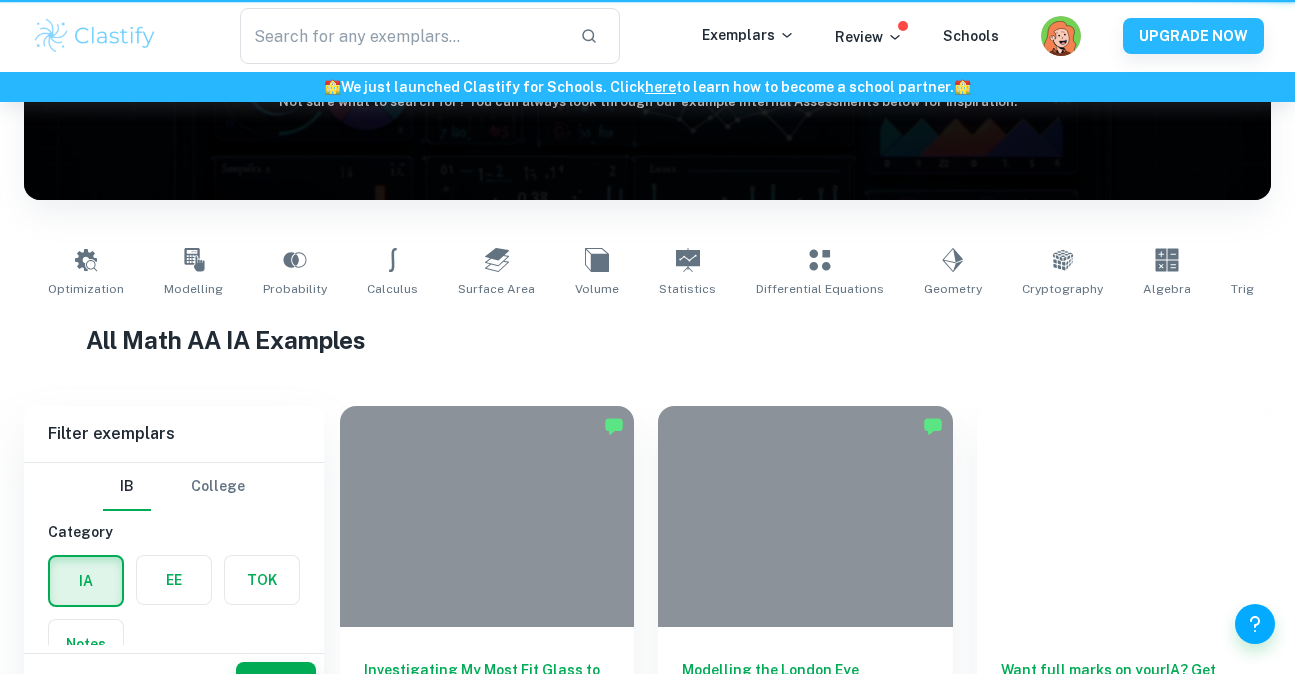 scroll, scrollTop: 0, scrollLeft: 0, axis: both 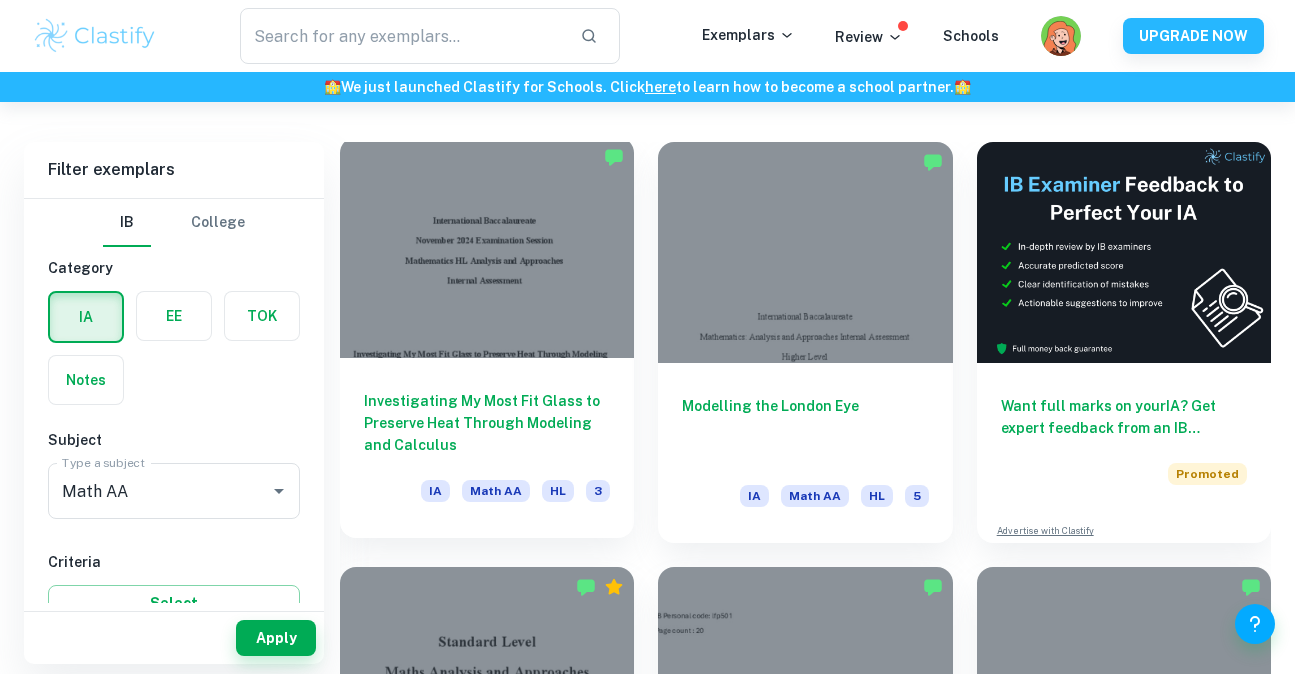 click at bounding box center (487, 247) 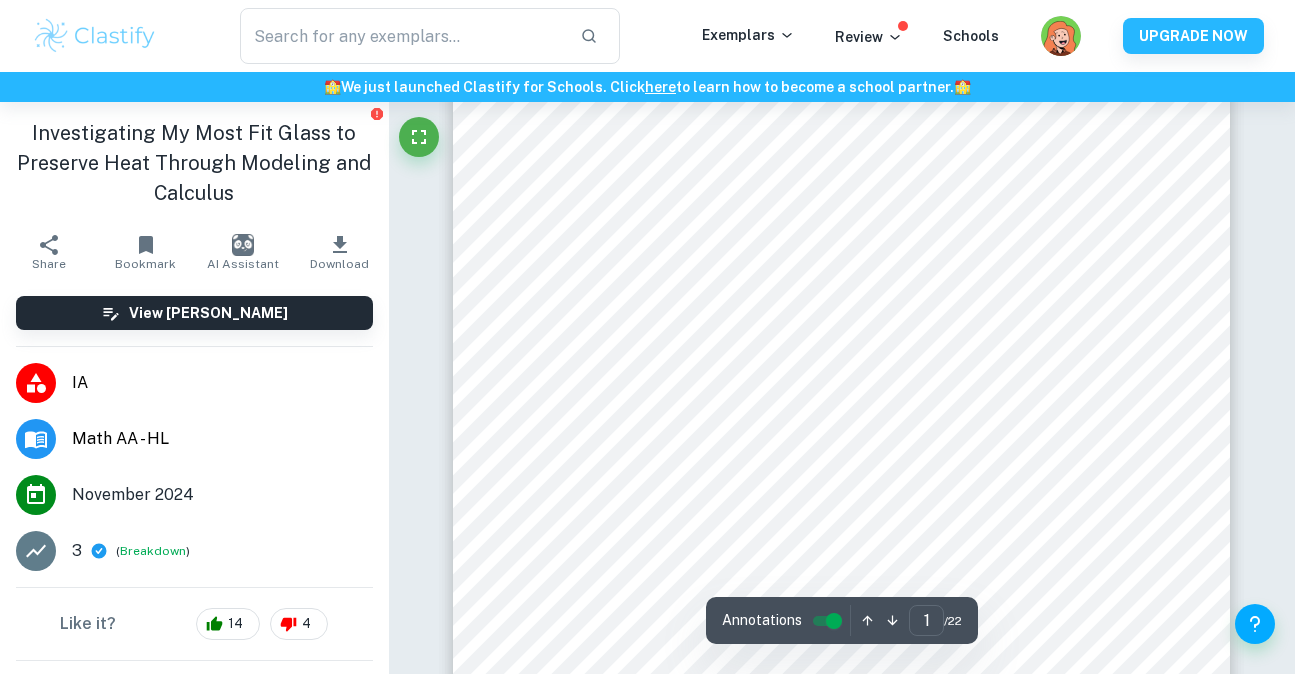 scroll, scrollTop: 1106, scrollLeft: 0, axis: vertical 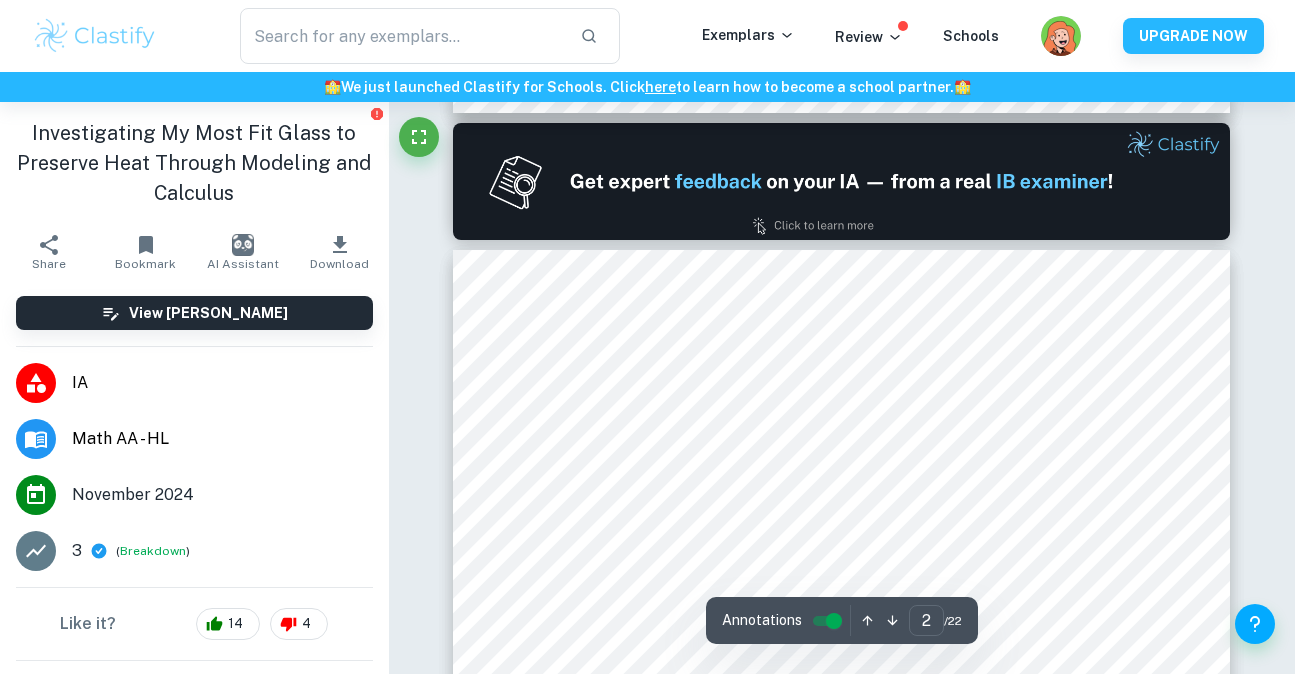 type on "2" 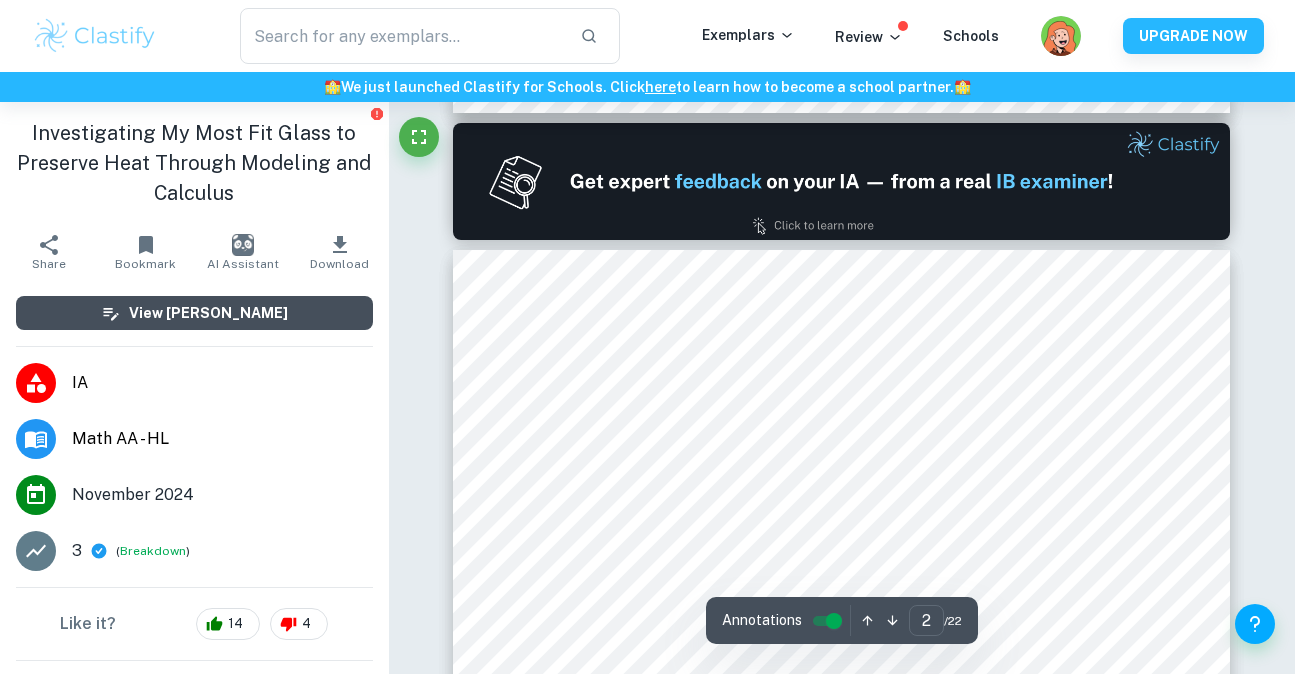 click on "View [PERSON_NAME]" at bounding box center (194, 313) 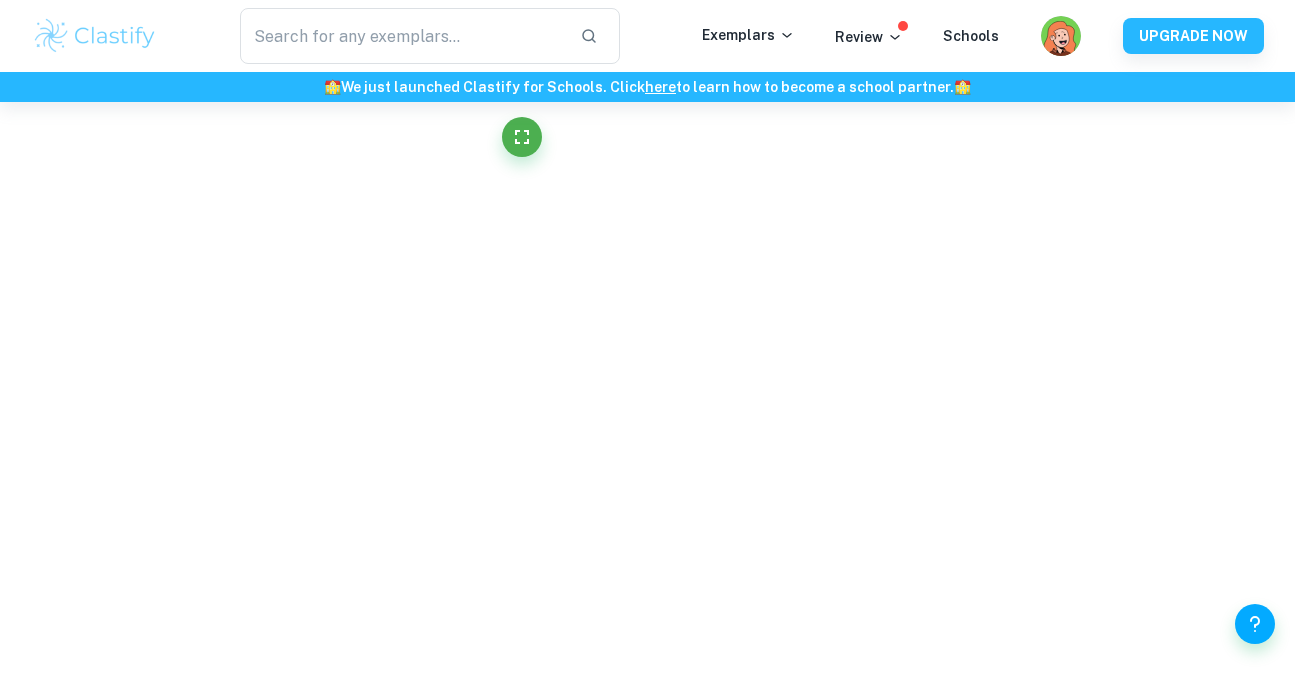 scroll, scrollTop: 1044, scrollLeft: 0, axis: vertical 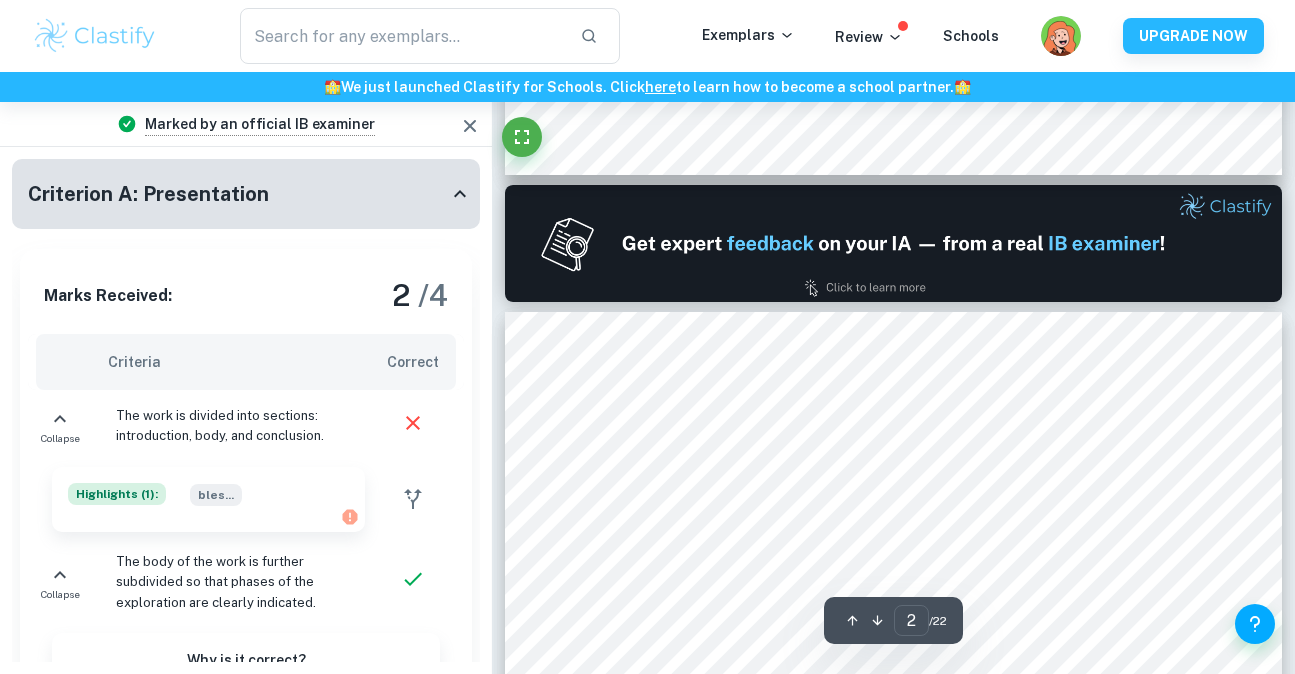 click on "Criterion A: Presentation" at bounding box center [238, 194] 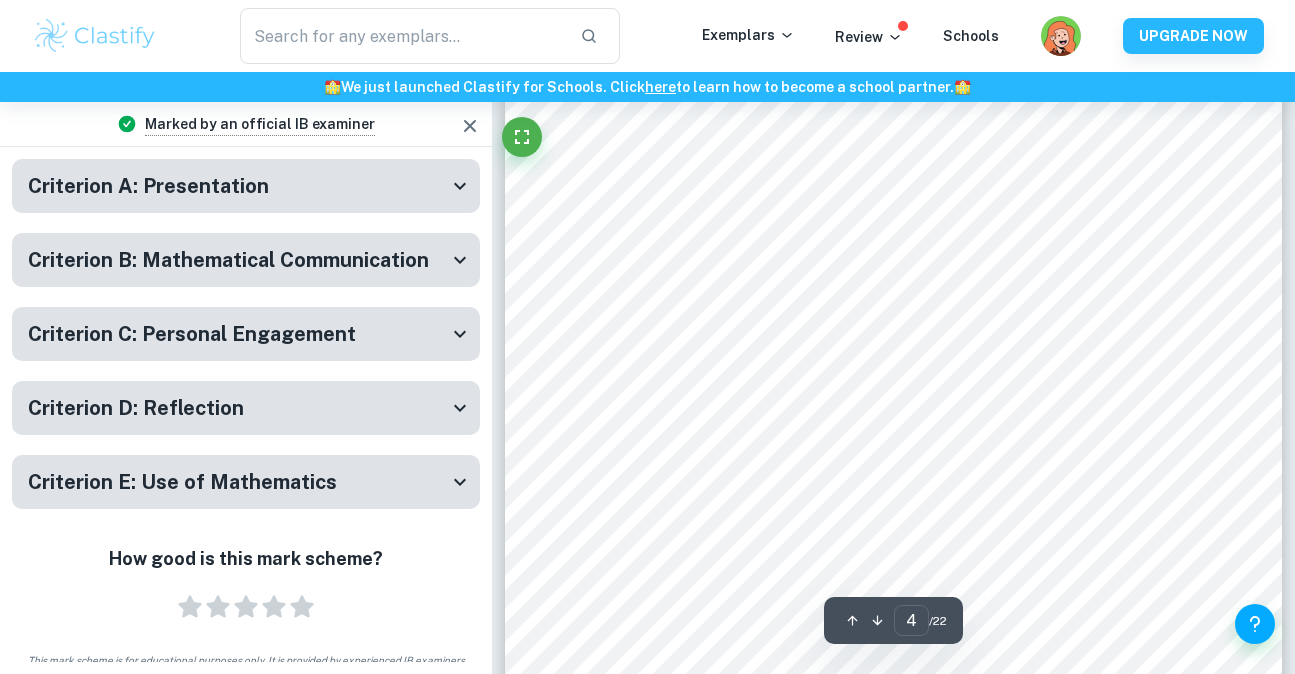scroll, scrollTop: 3695, scrollLeft: 0, axis: vertical 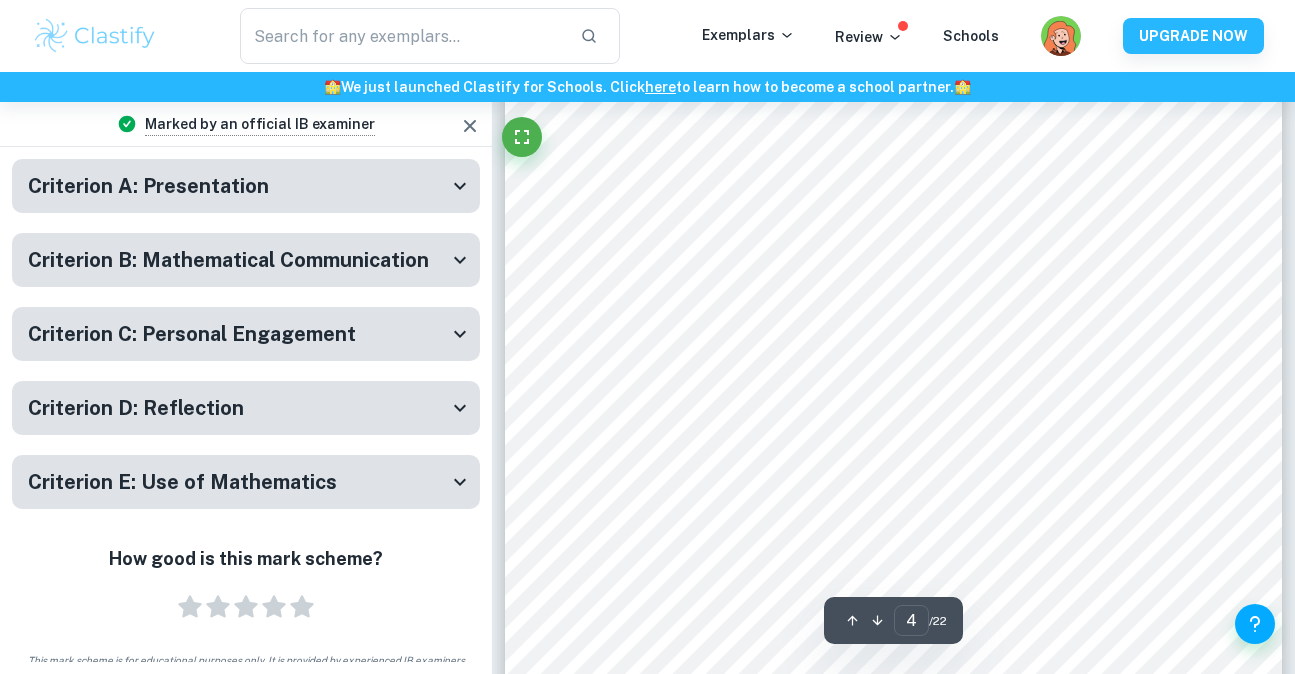 type on "5" 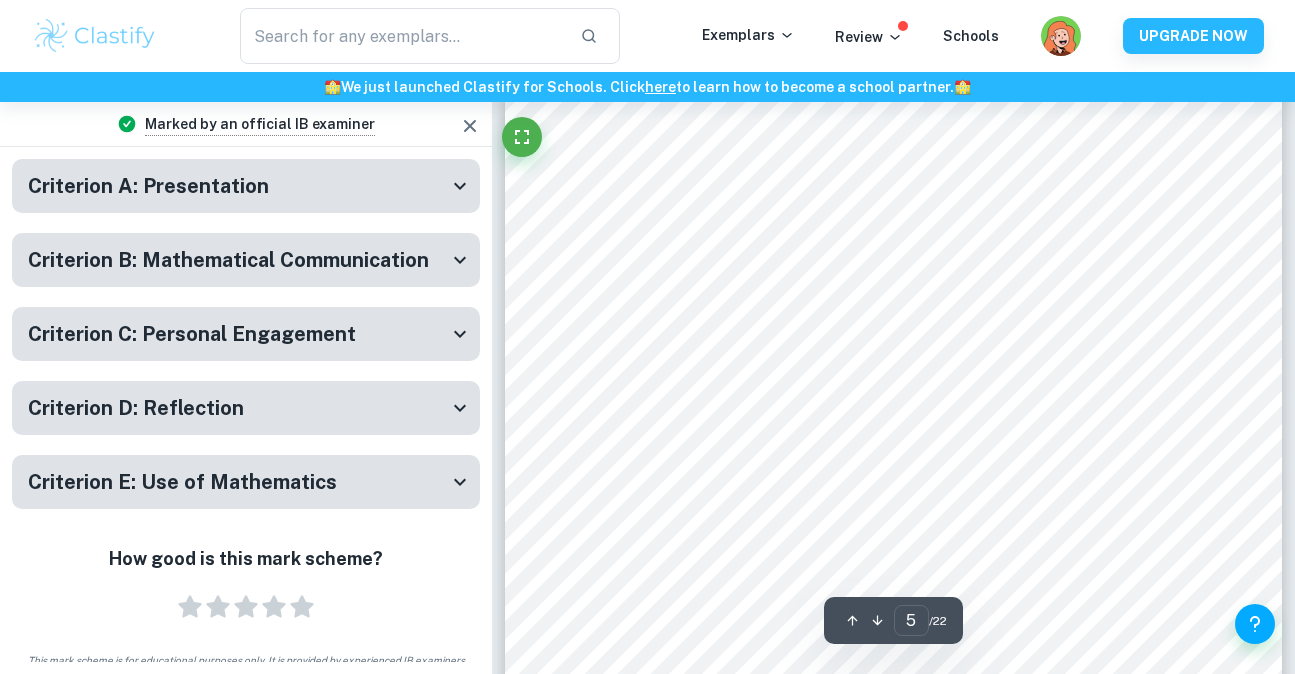 scroll, scrollTop: 4821, scrollLeft: 0, axis: vertical 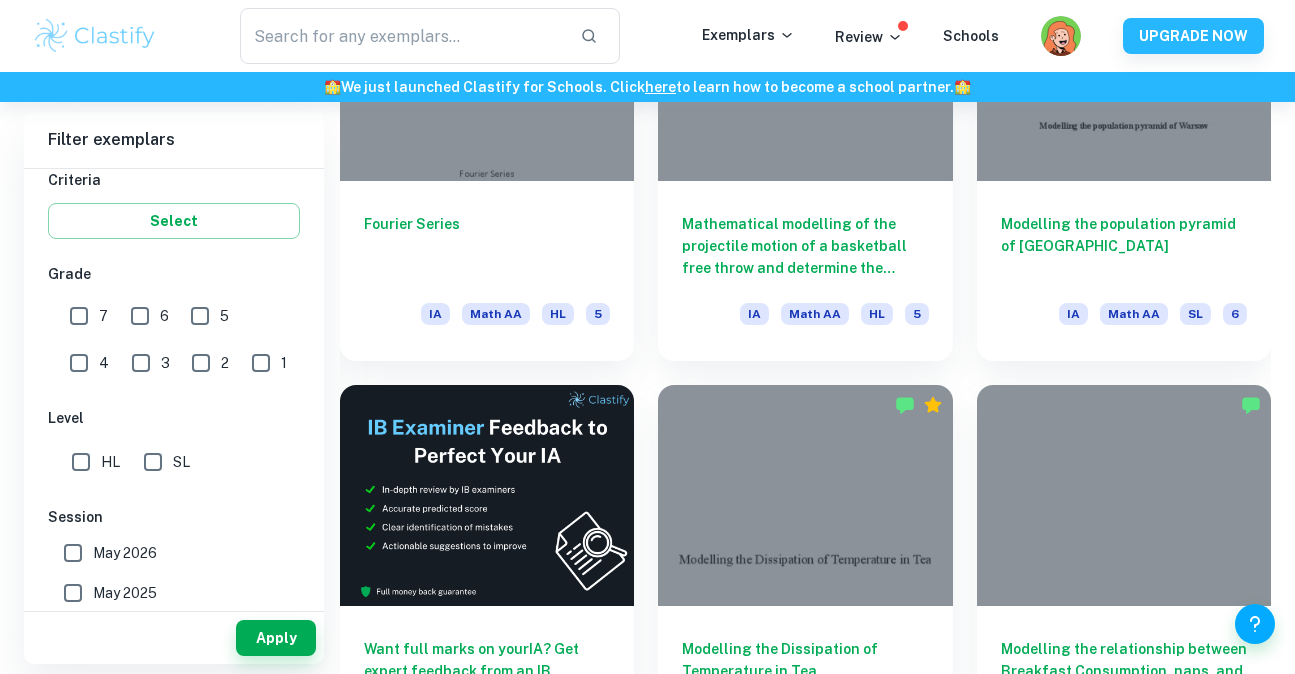 click on "7" at bounding box center [79, 316] 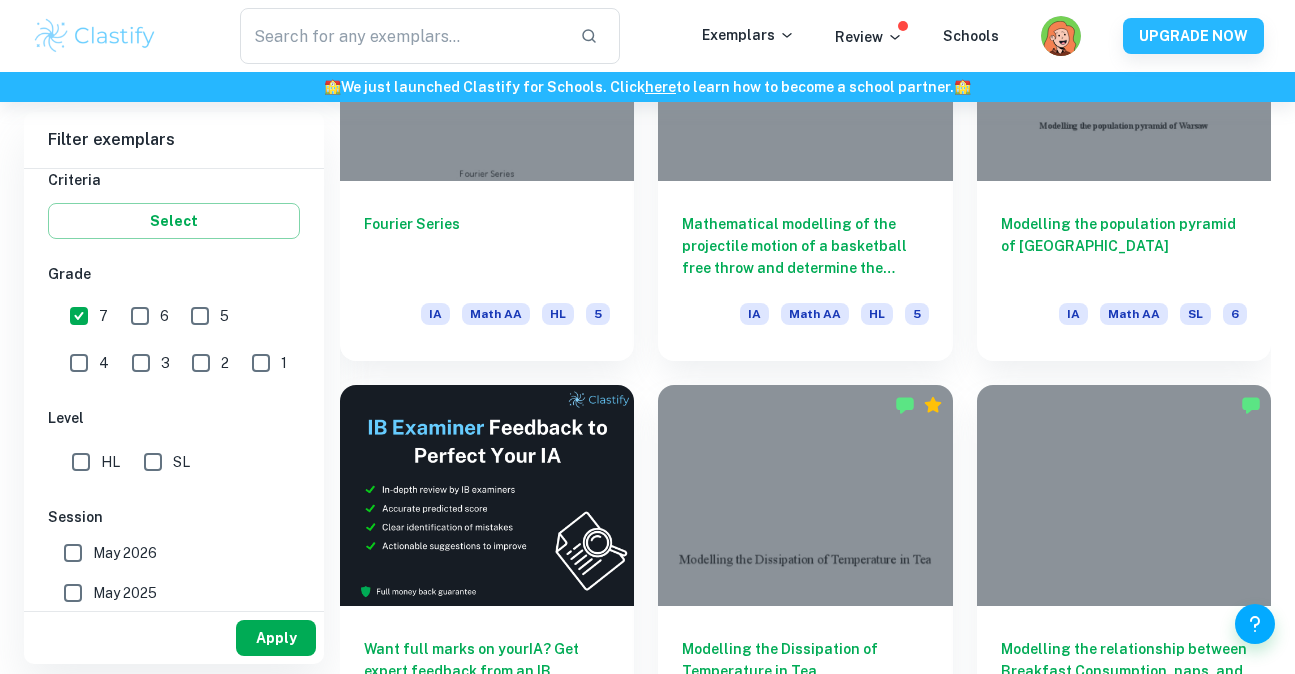 click on "Apply" at bounding box center (276, 638) 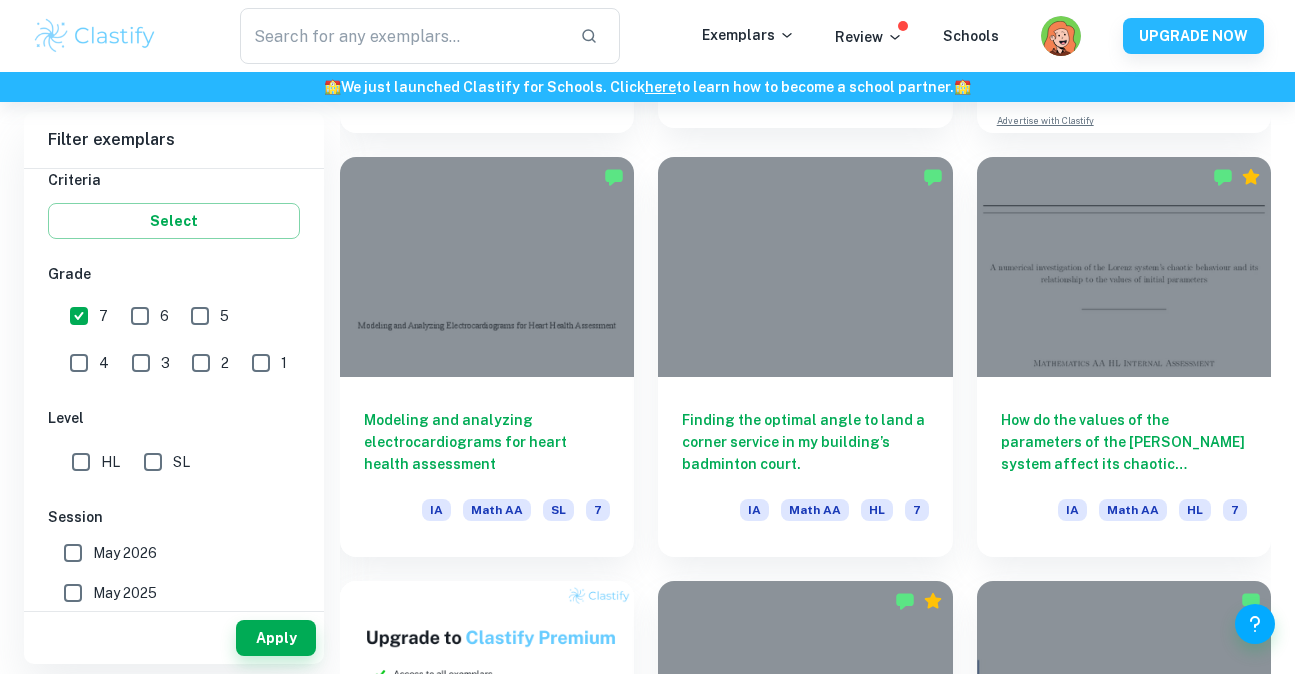 scroll, scrollTop: 947, scrollLeft: 0, axis: vertical 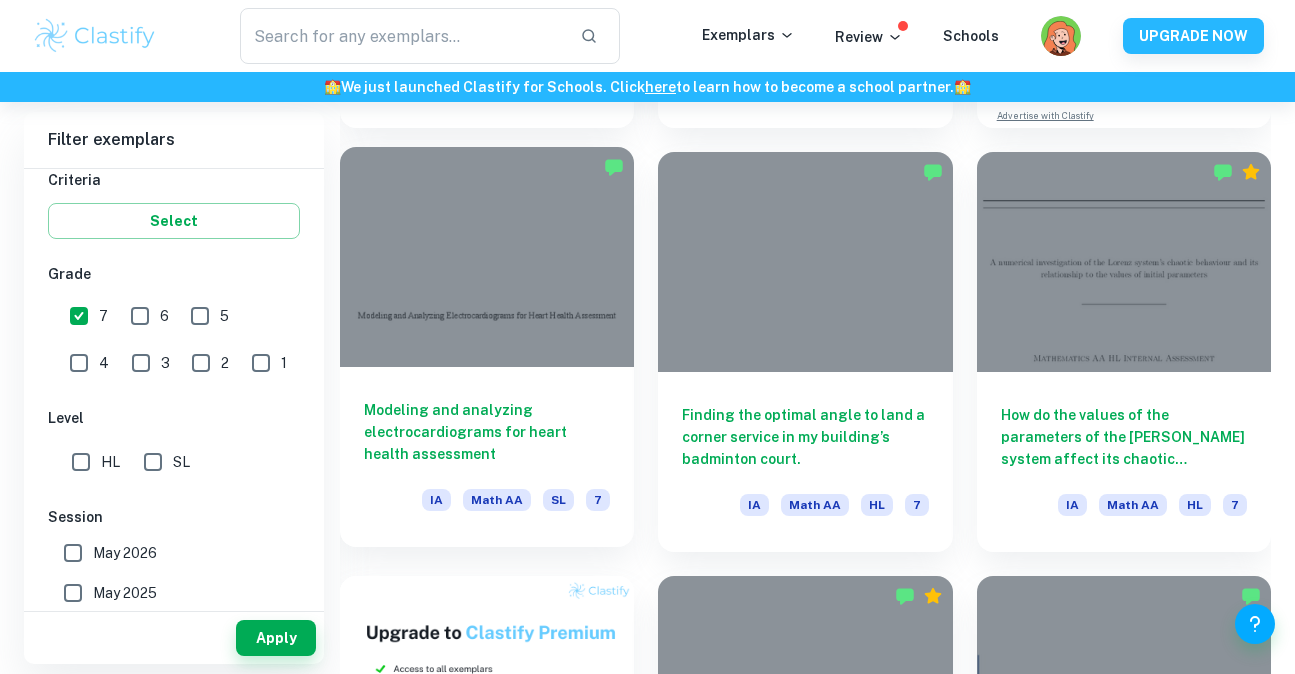 click at bounding box center (487, 257) 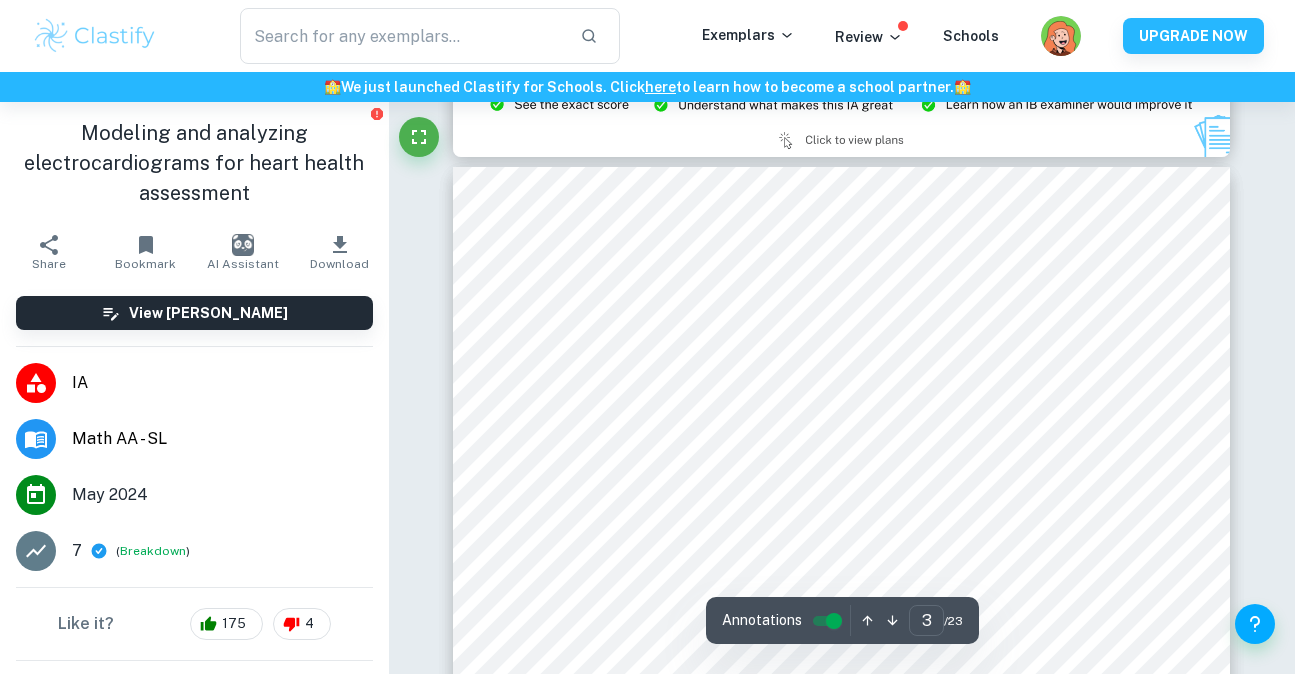 scroll, scrollTop: 2481, scrollLeft: 0, axis: vertical 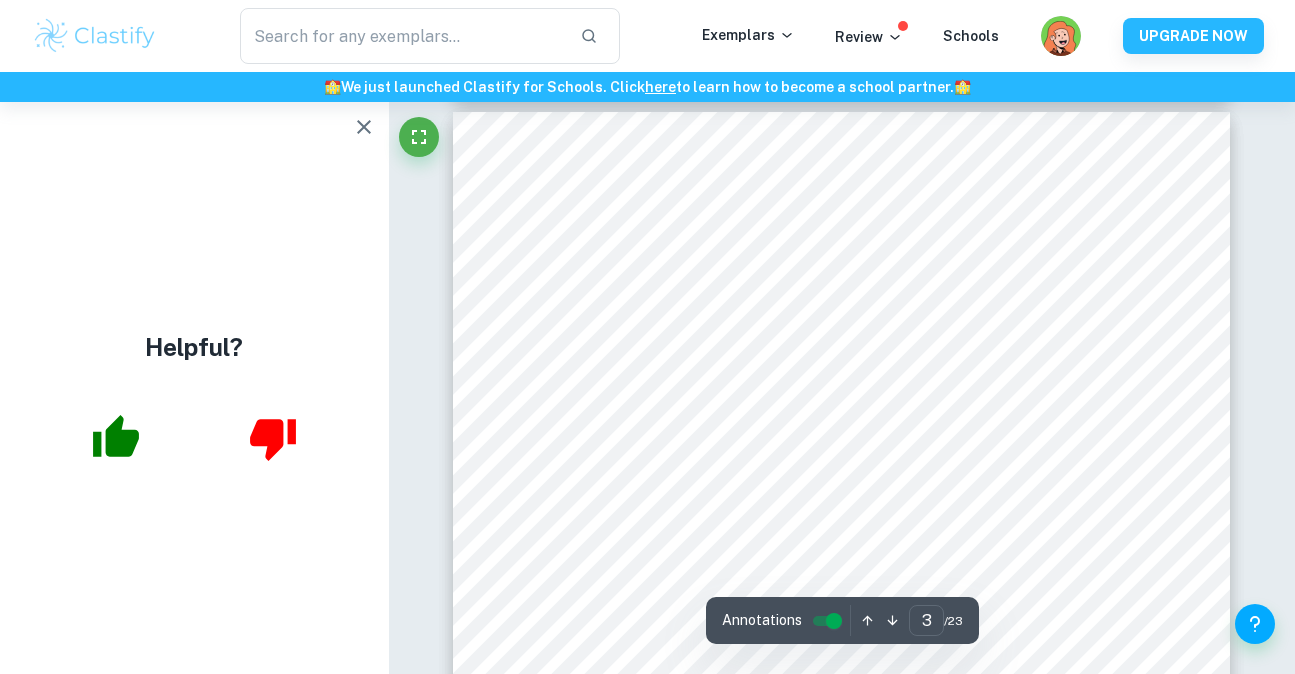 click 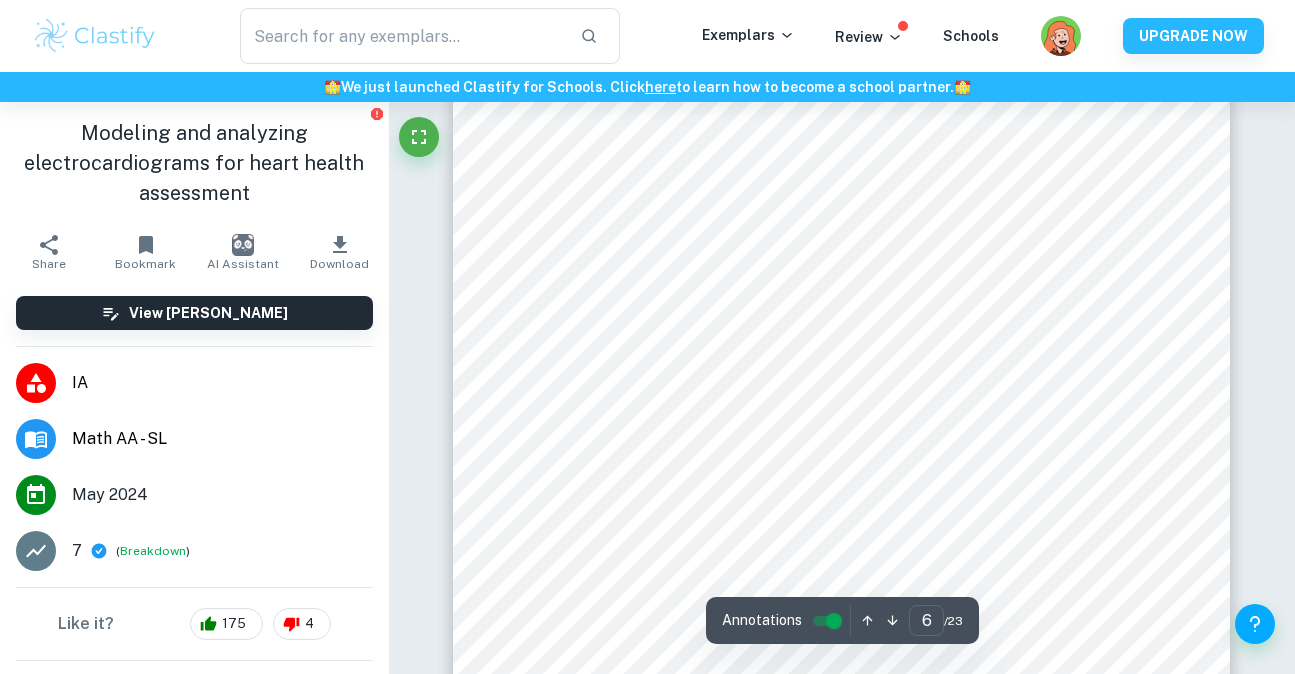 scroll, scrollTop: 6098, scrollLeft: 0, axis: vertical 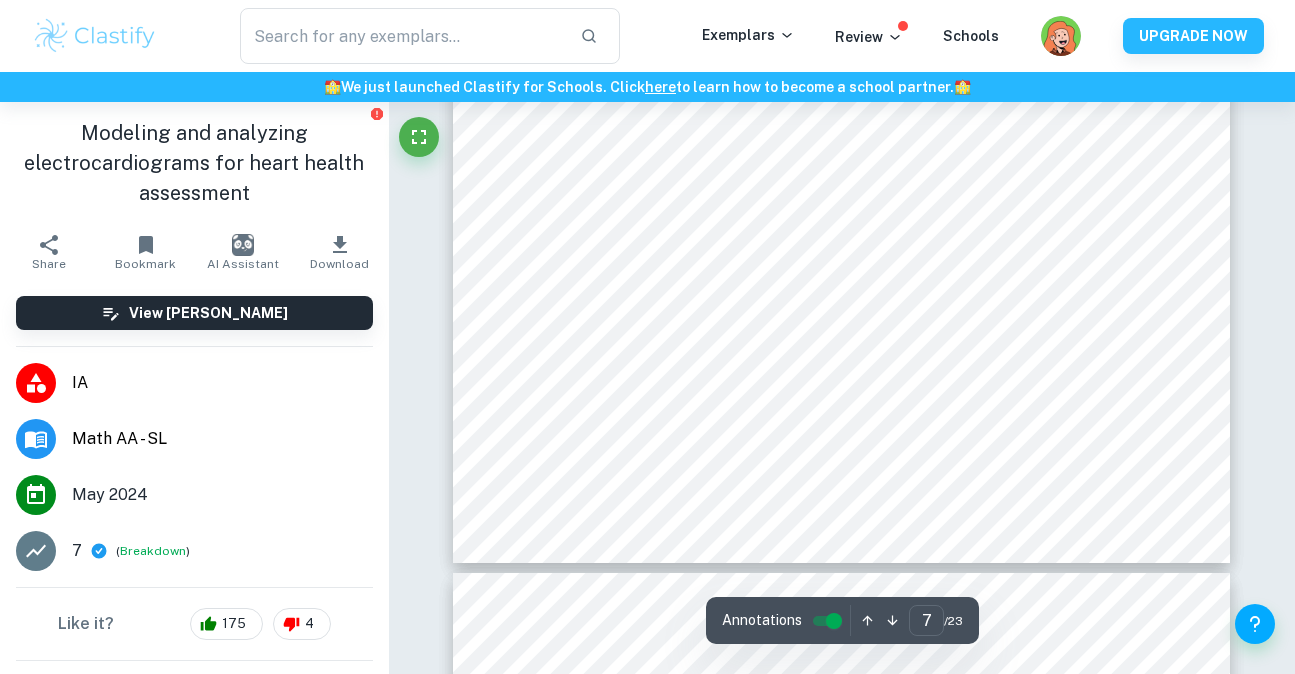 type on "8" 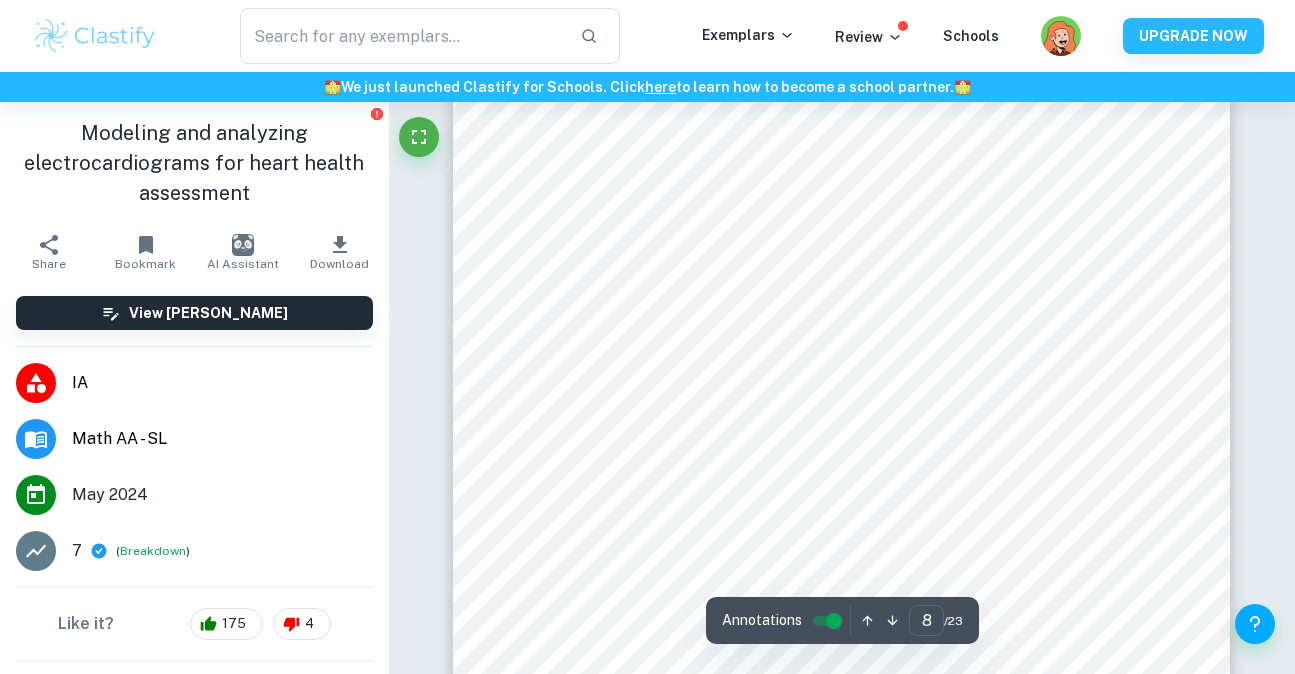 scroll, scrollTop: 8331, scrollLeft: 0, axis: vertical 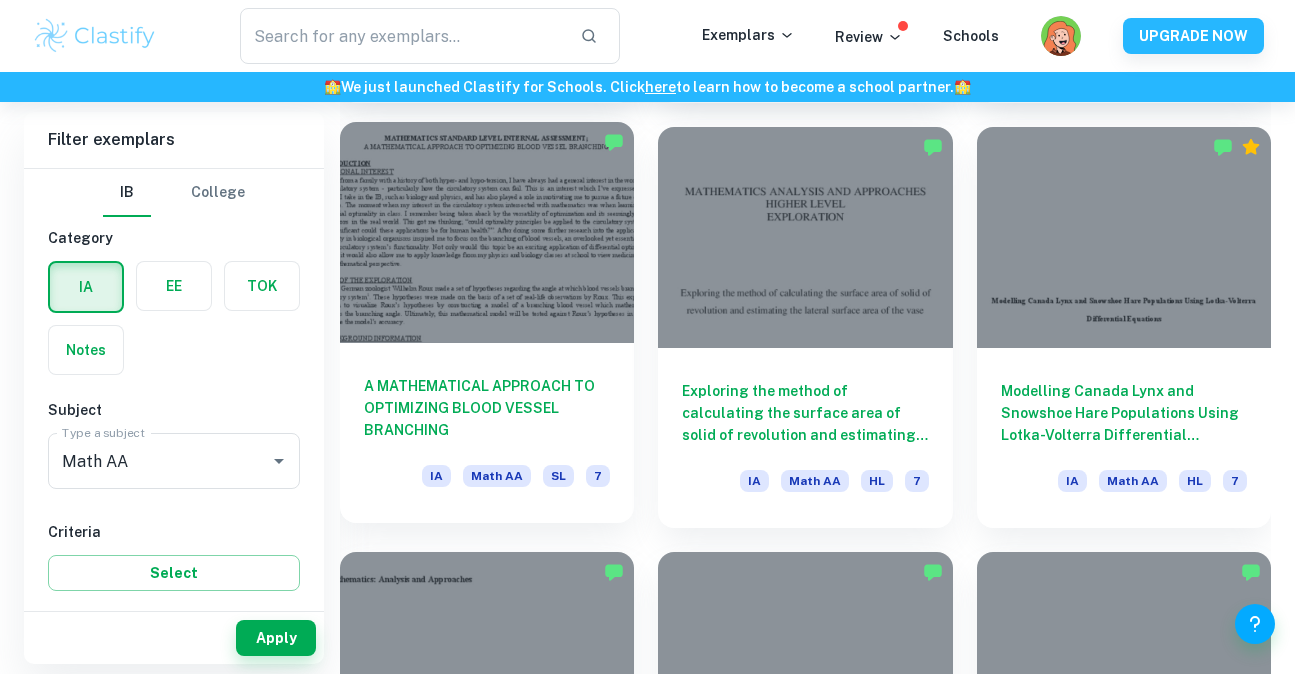 click at bounding box center [487, 232] 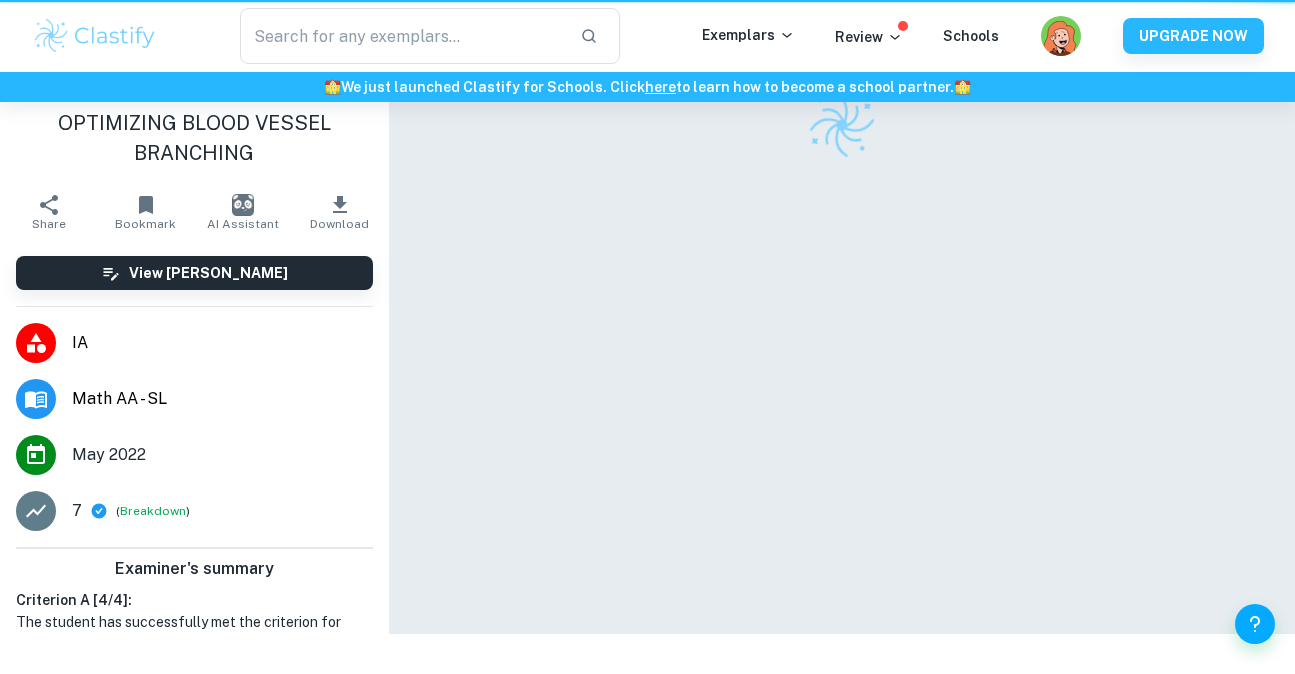 scroll, scrollTop: 0, scrollLeft: 0, axis: both 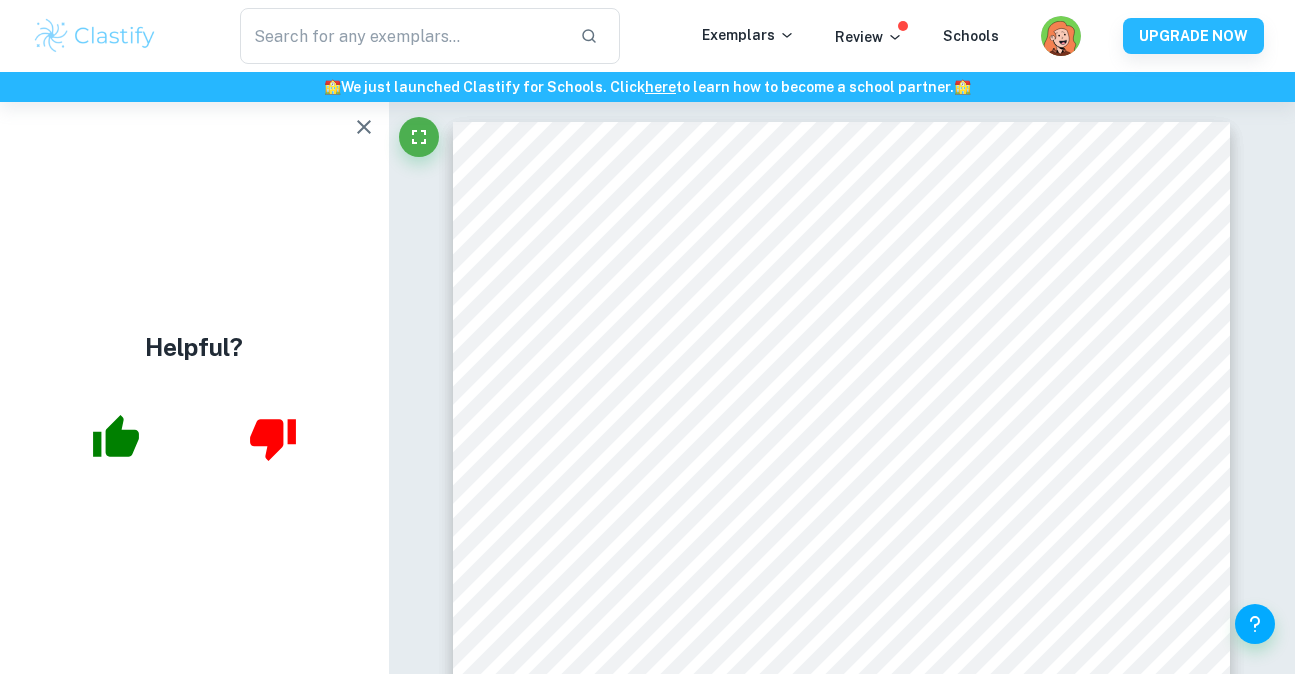 click 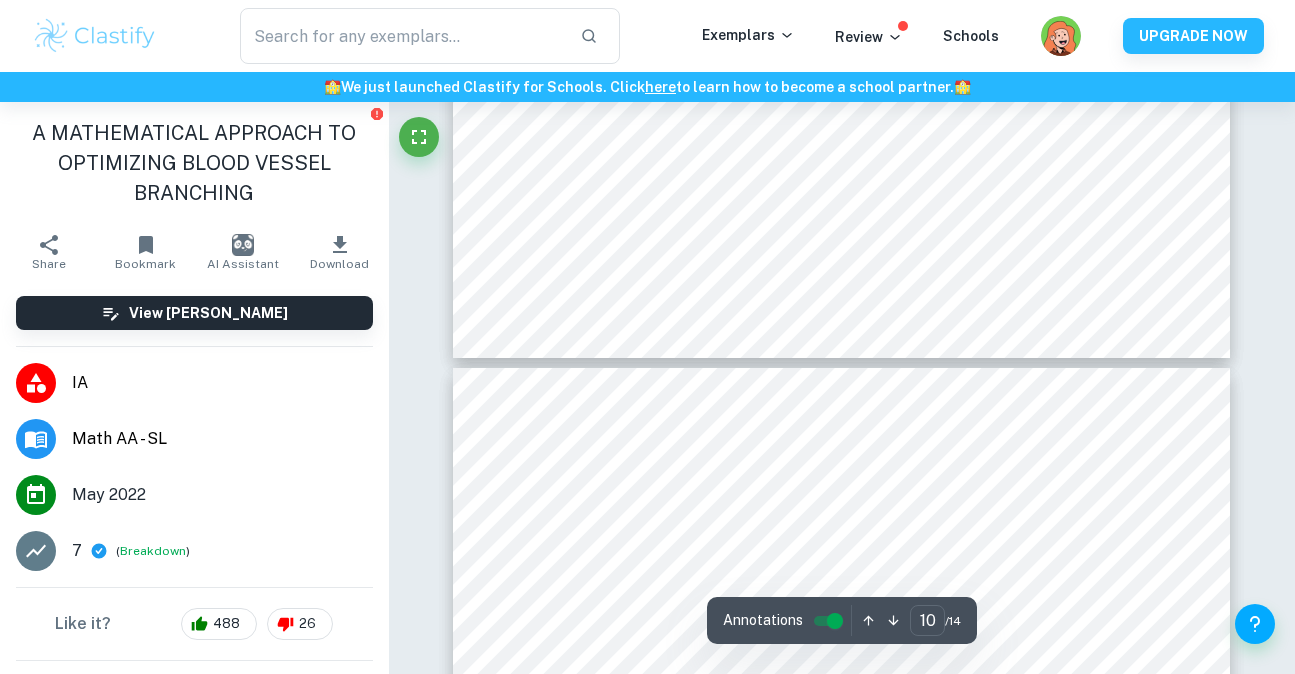 scroll, scrollTop: 11230, scrollLeft: 0, axis: vertical 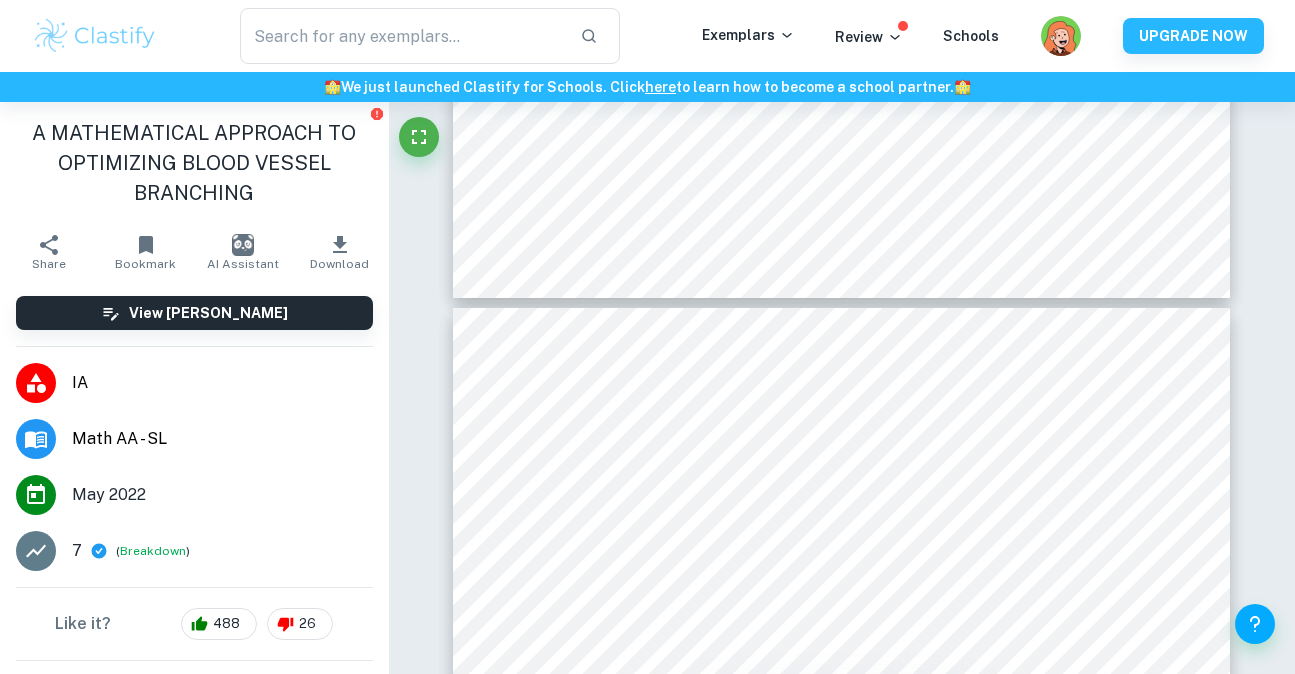 type on "11" 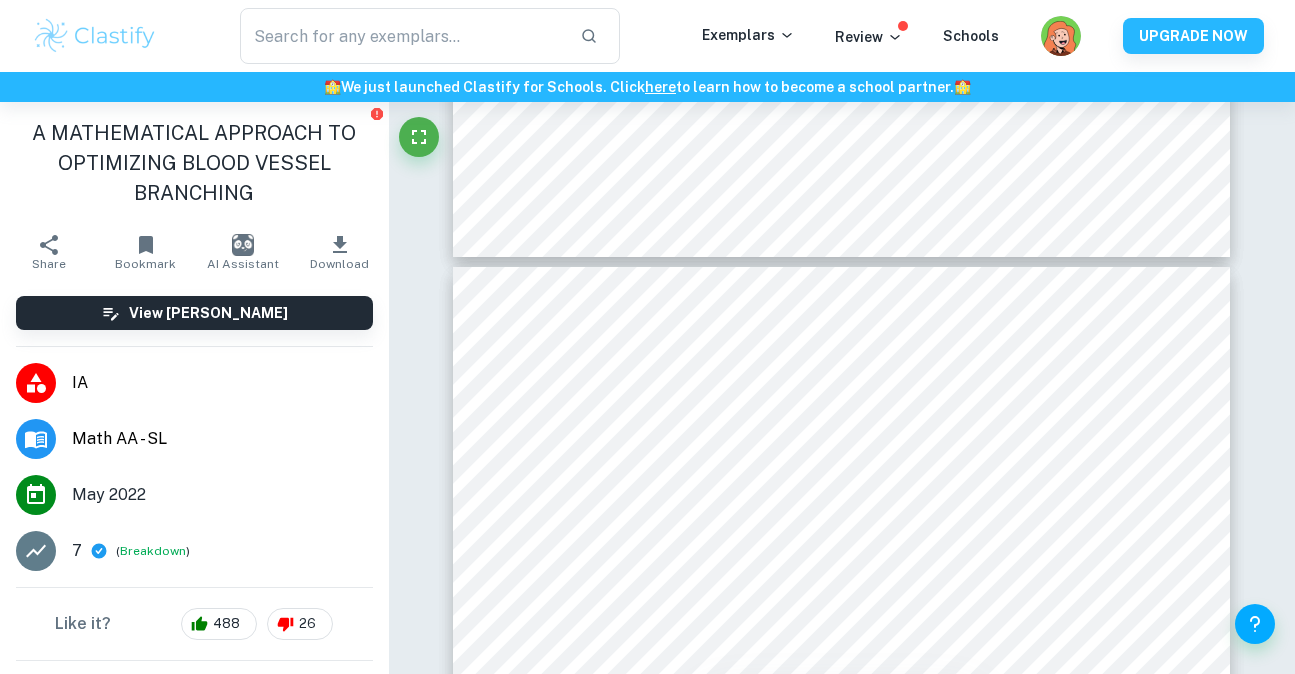 scroll, scrollTop: 11333, scrollLeft: 0, axis: vertical 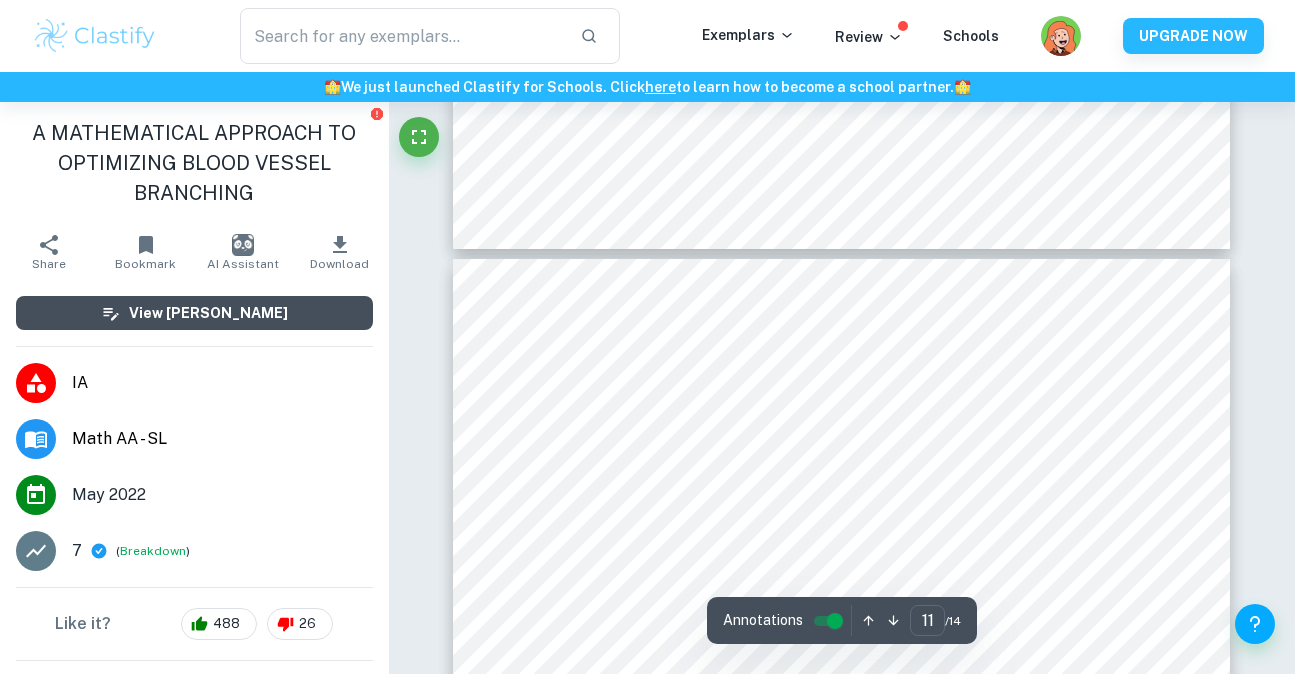 click on "View [PERSON_NAME]" at bounding box center (194, 313) 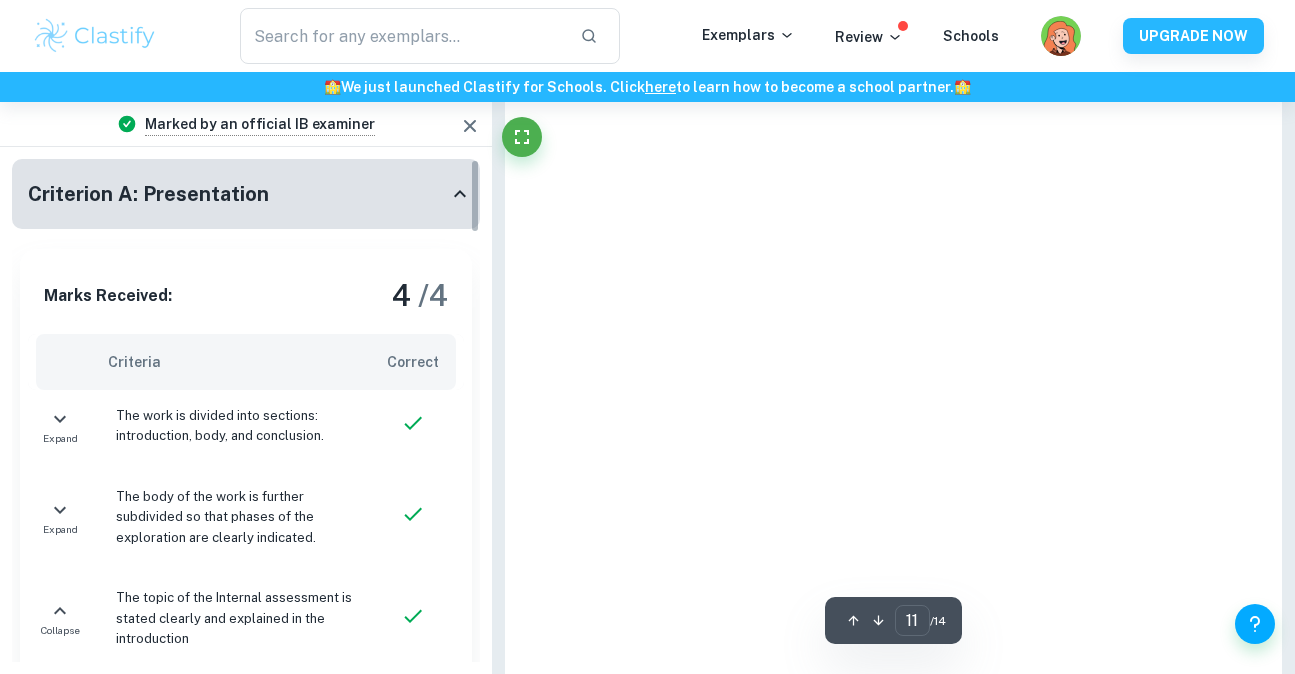 click on "Criterion A: Presentation" at bounding box center (238, 194) 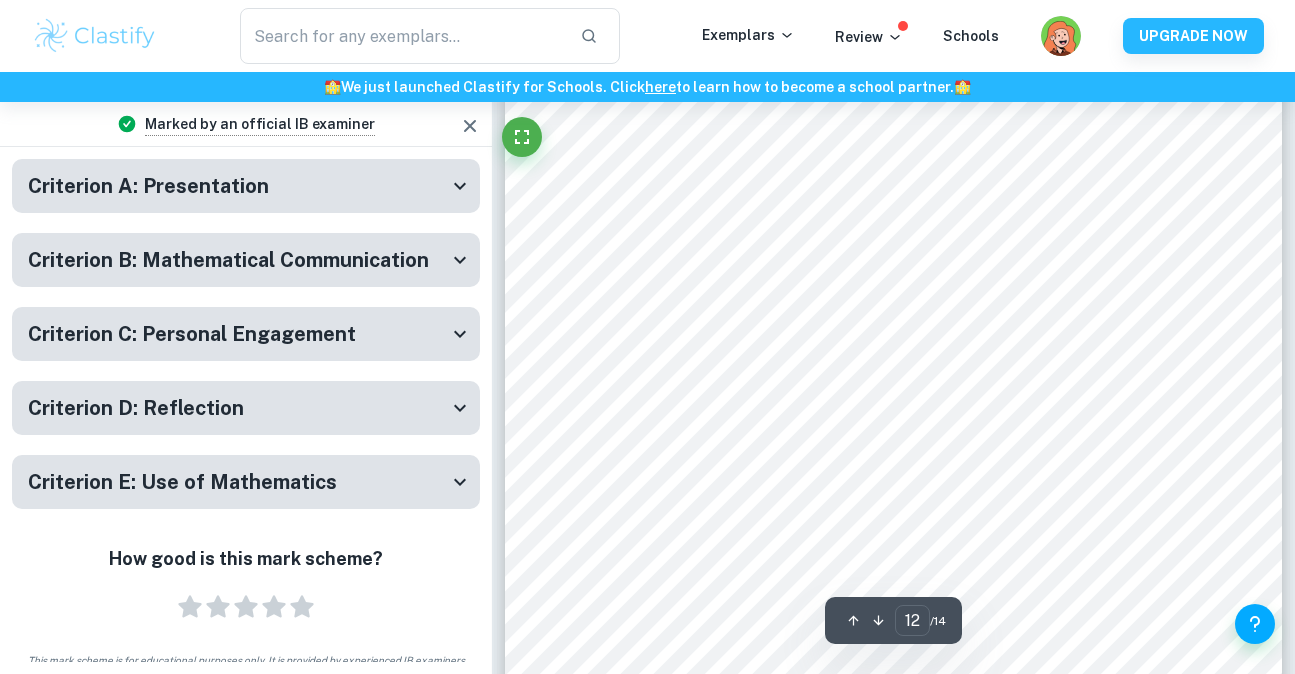 scroll, scrollTop: 12676, scrollLeft: 0, axis: vertical 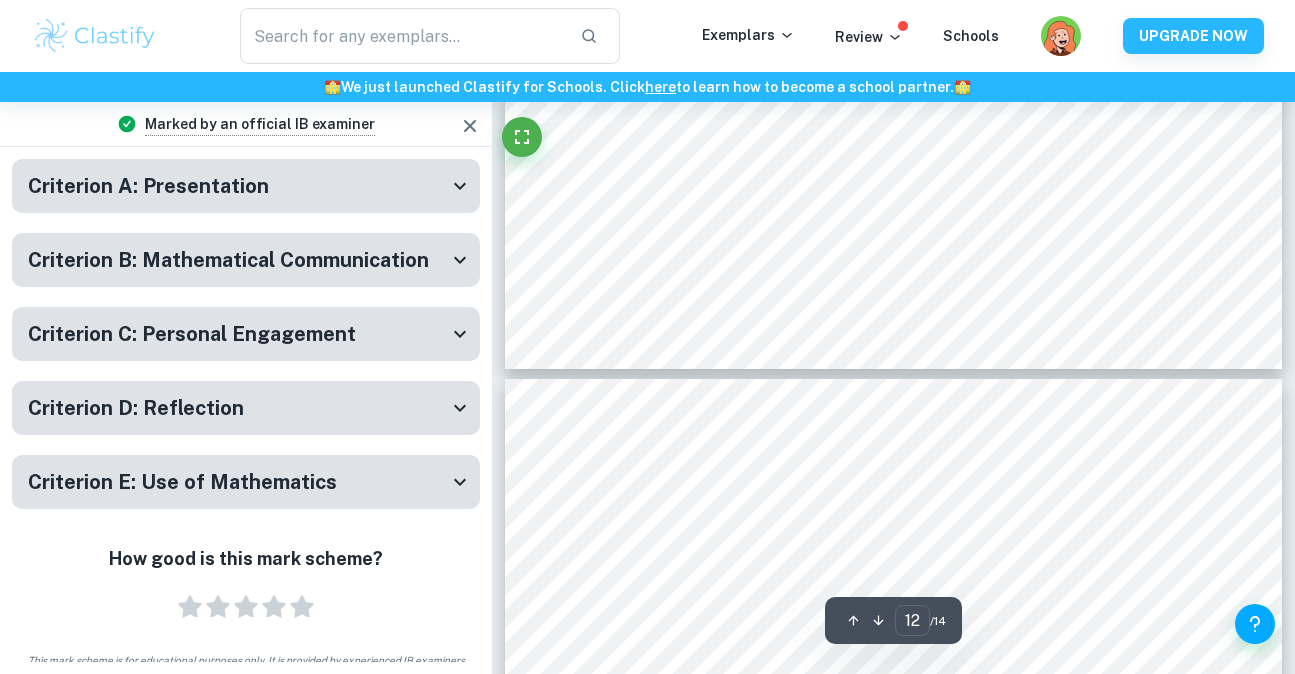 type on "13" 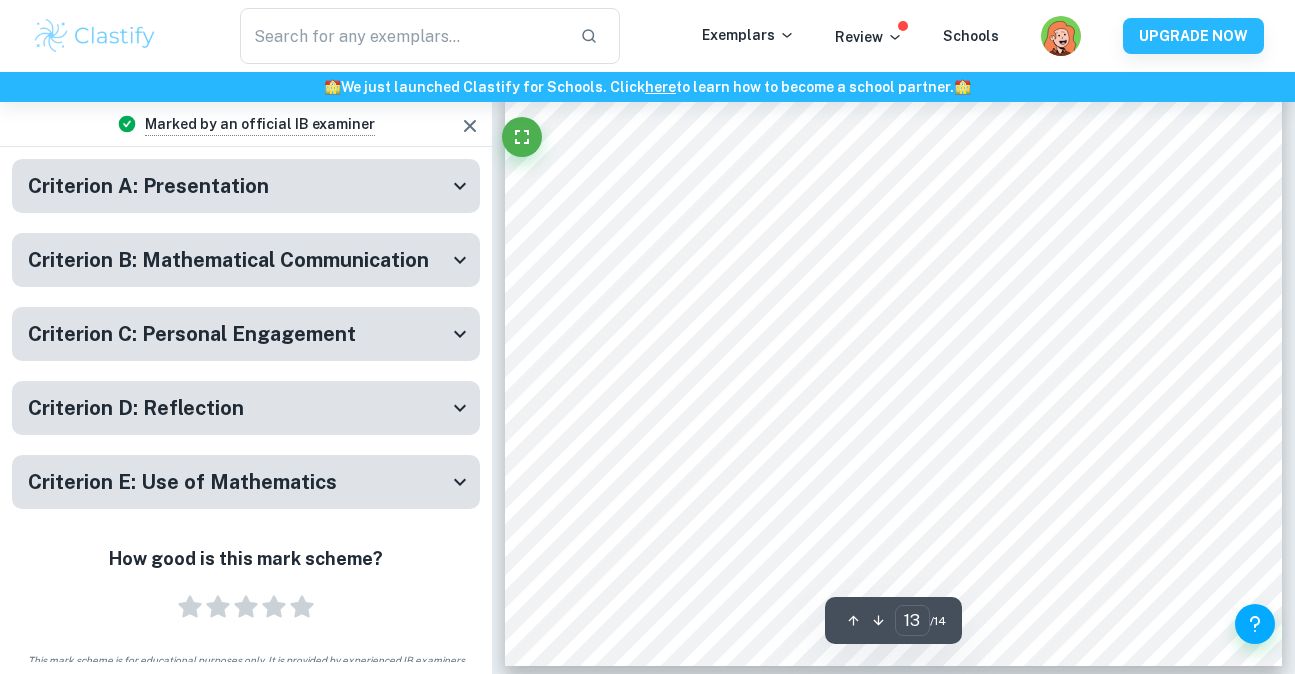 scroll, scrollTop: 13884, scrollLeft: 0, axis: vertical 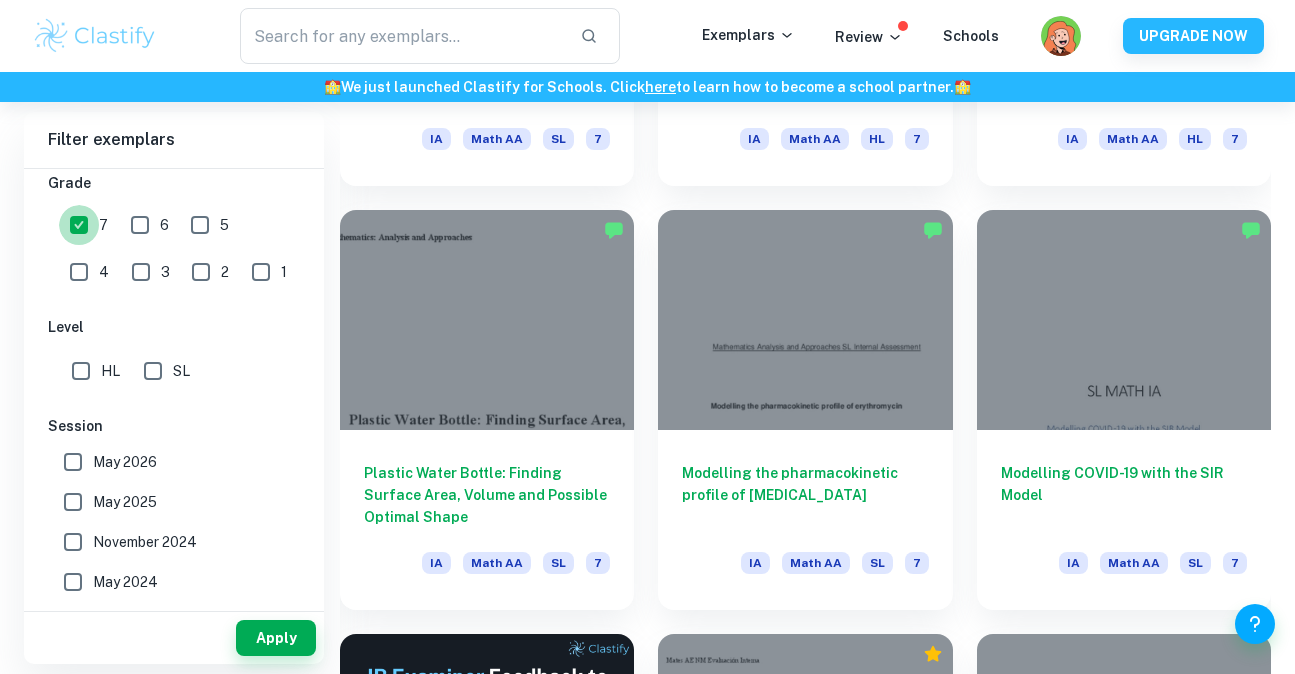 click on "7" at bounding box center [79, 225] 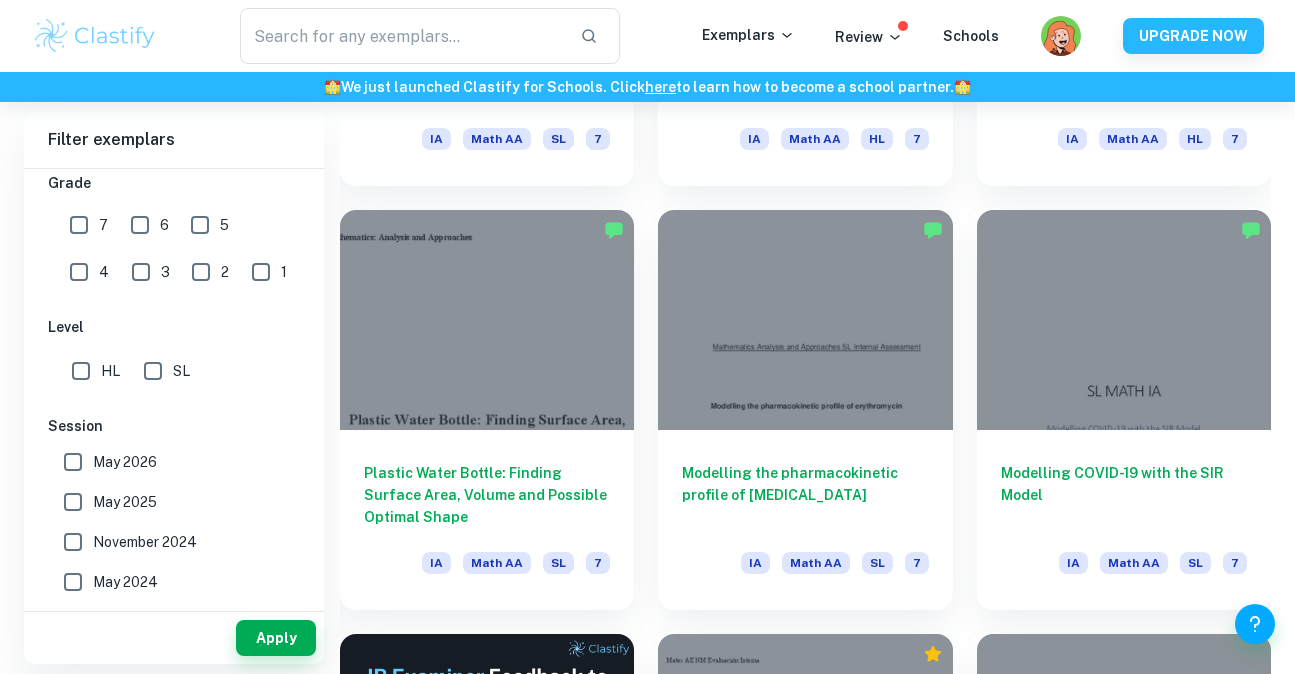 click on "2" at bounding box center (201, 272) 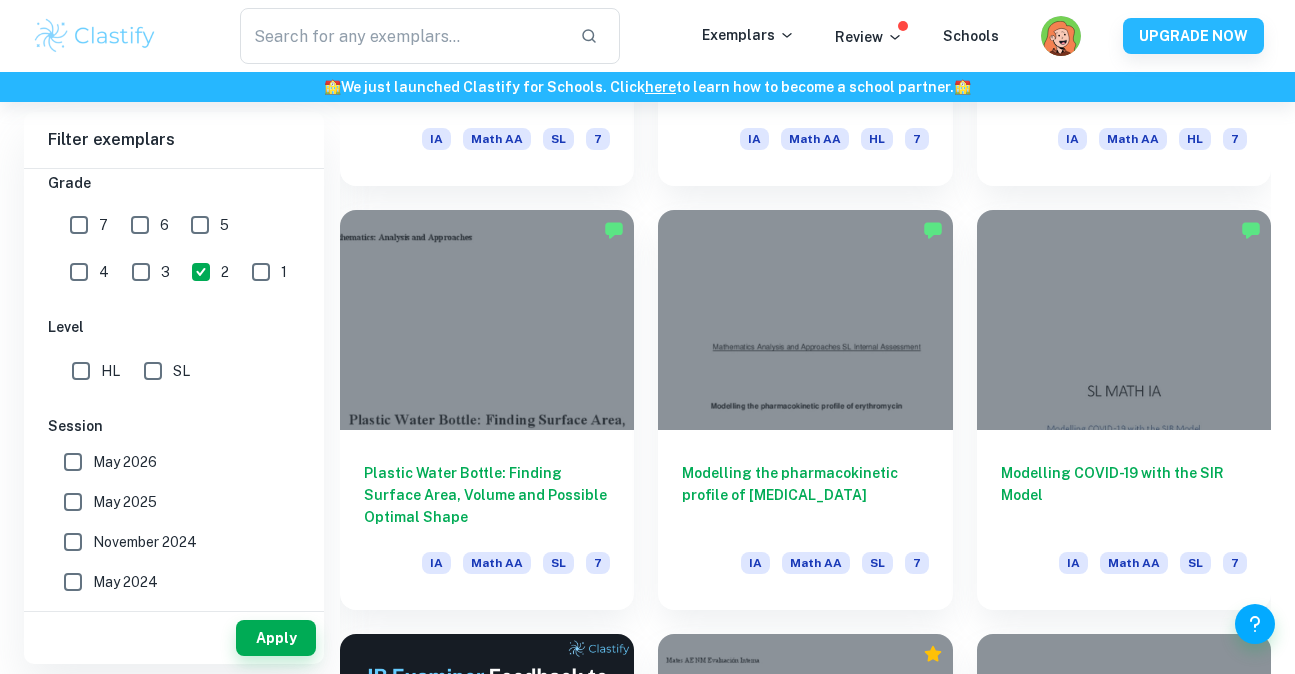 click on "Apply" at bounding box center [174, 638] 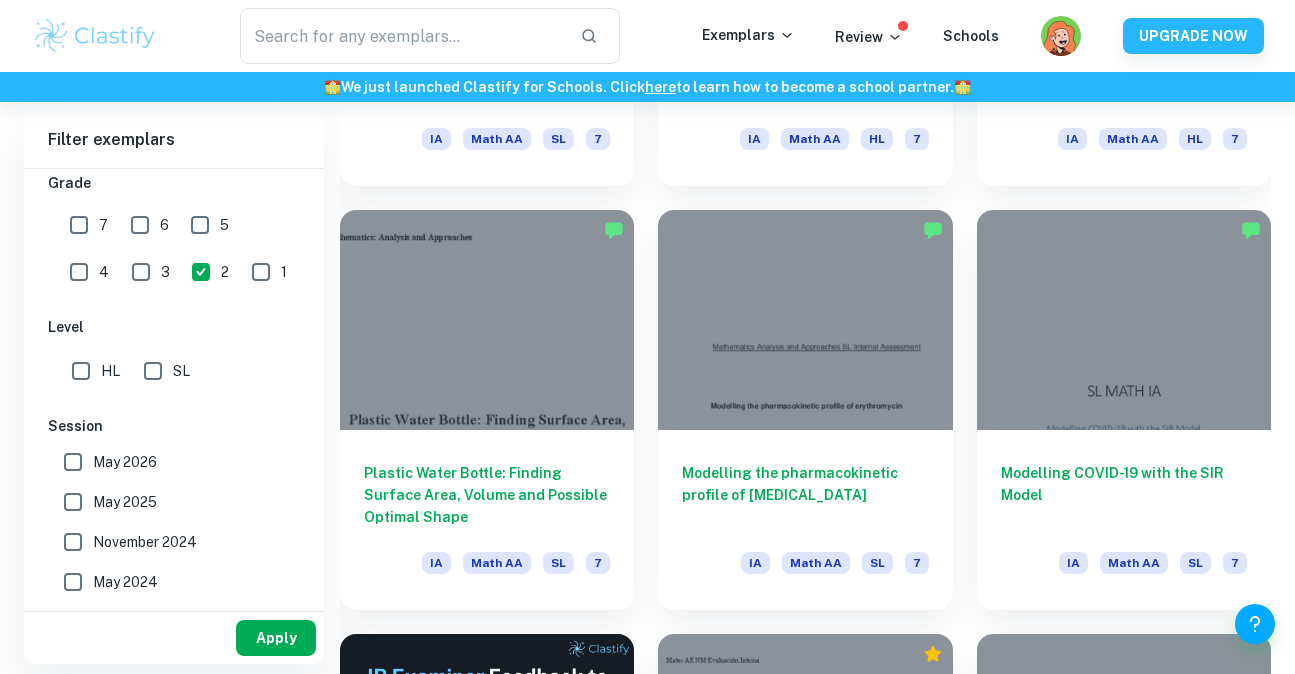 click on "Apply" at bounding box center (276, 638) 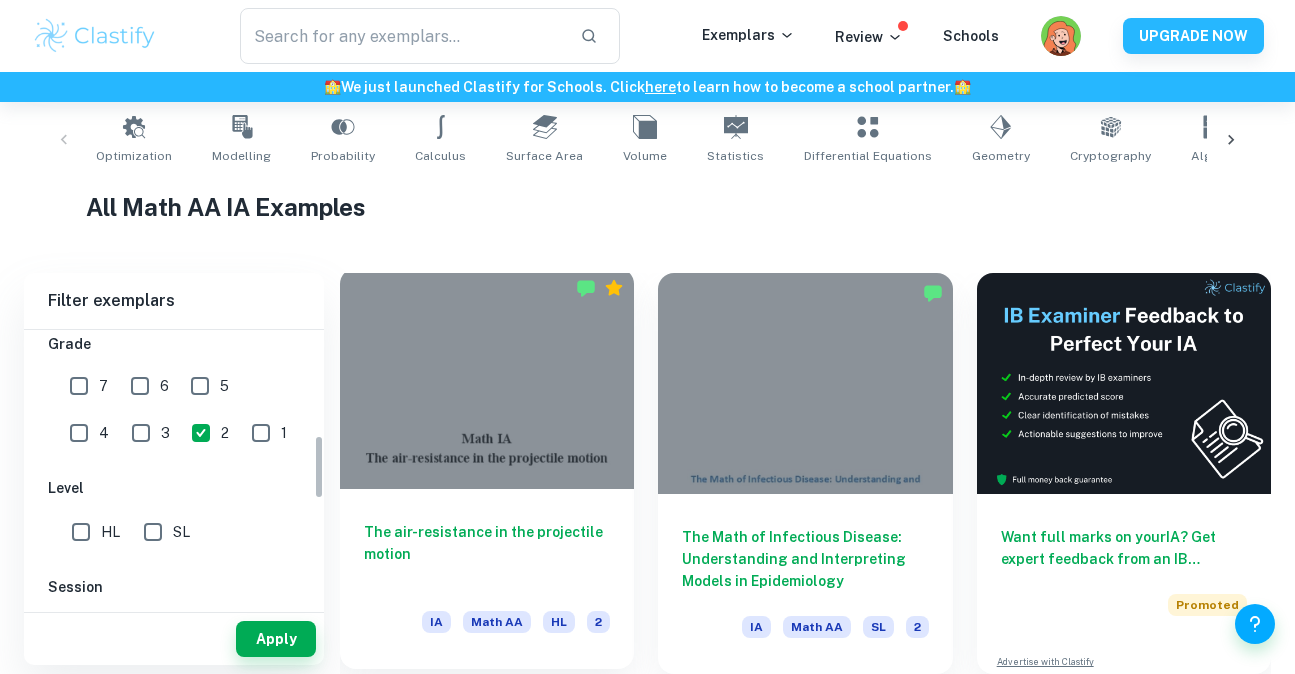 scroll, scrollTop: 400, scrollLeft: 0, axis: vertical 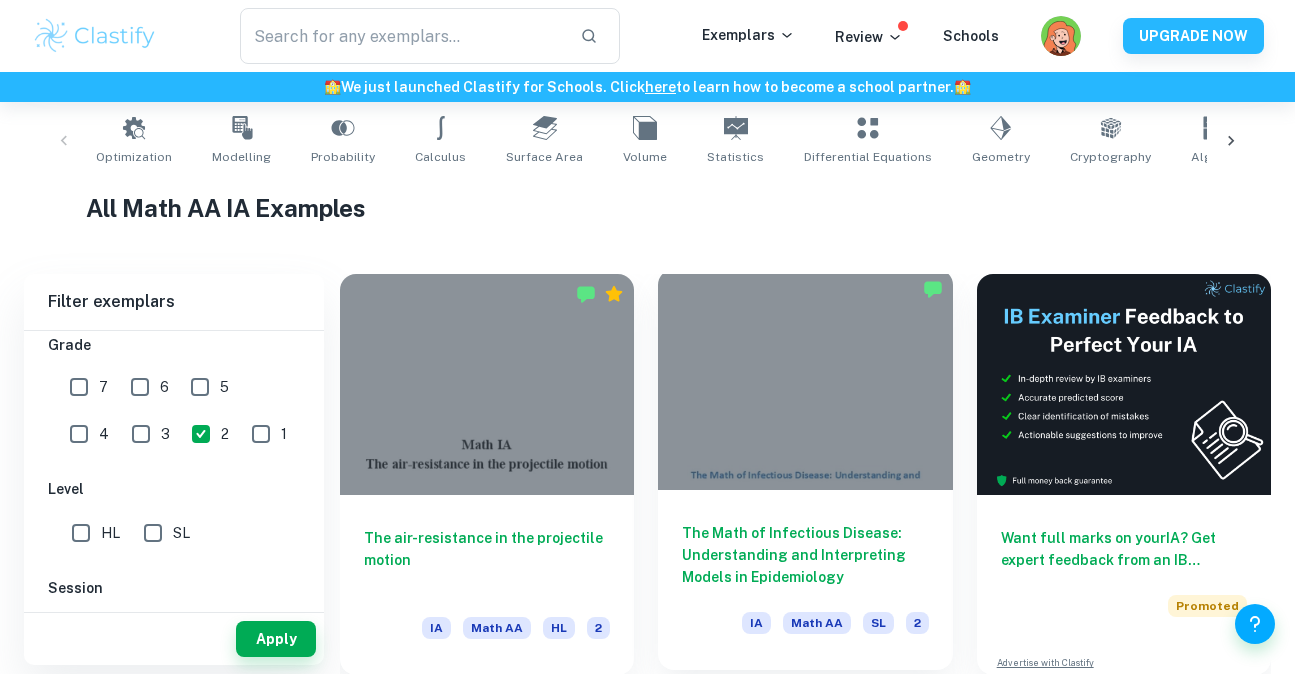 click at bounding box center (805, 379) 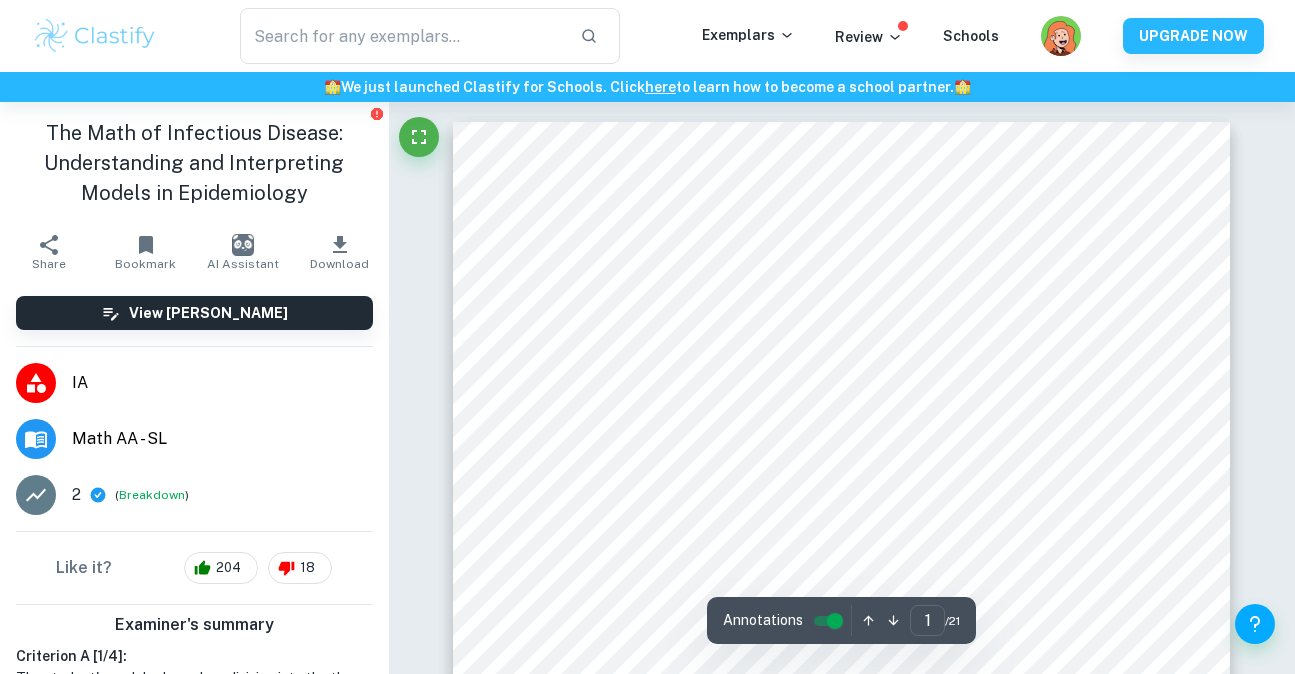scroll, scrollTop: 1292, scrollLeft: 0, axis: vertical 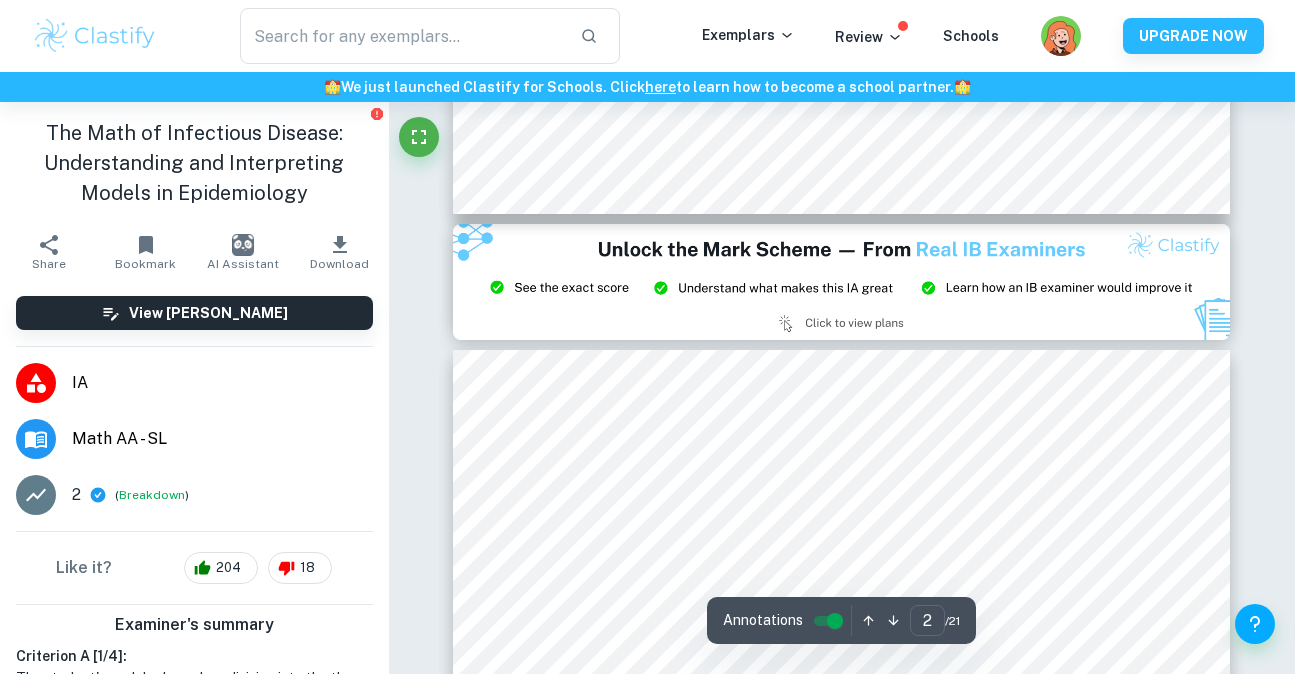 type on "3" 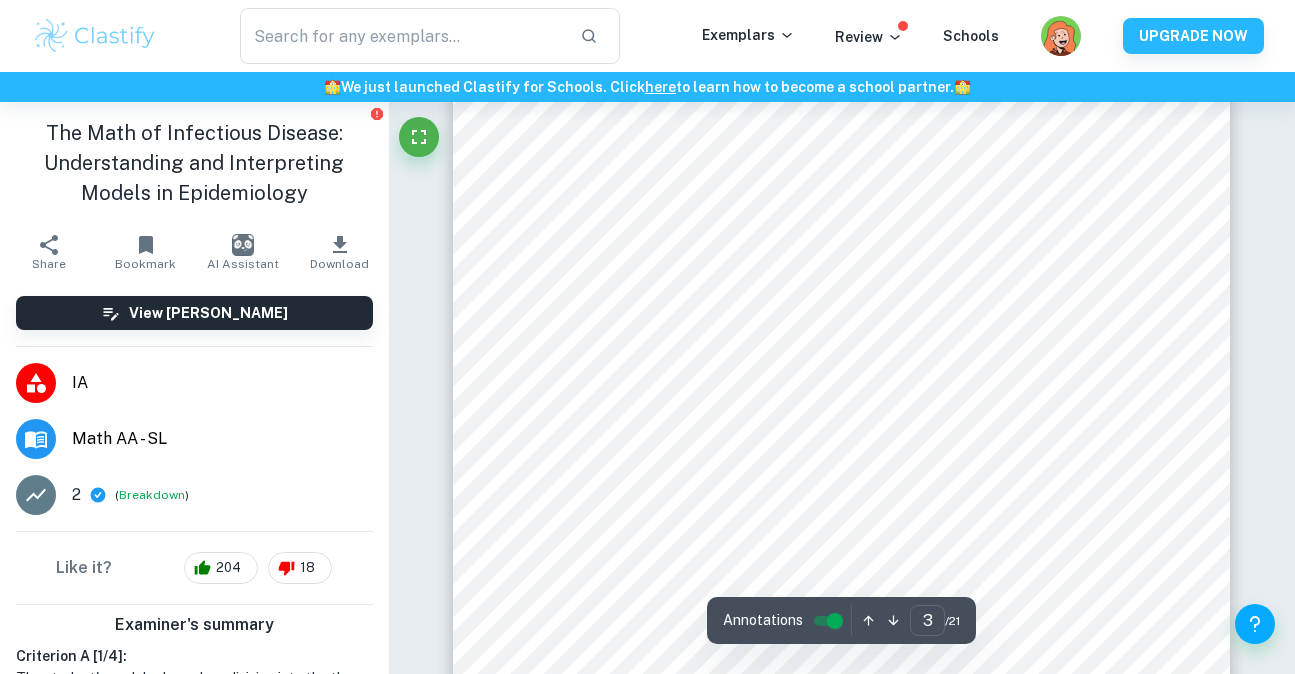 scroll, scrollTop: 2339, scrollLeft: 0, axis: vertical 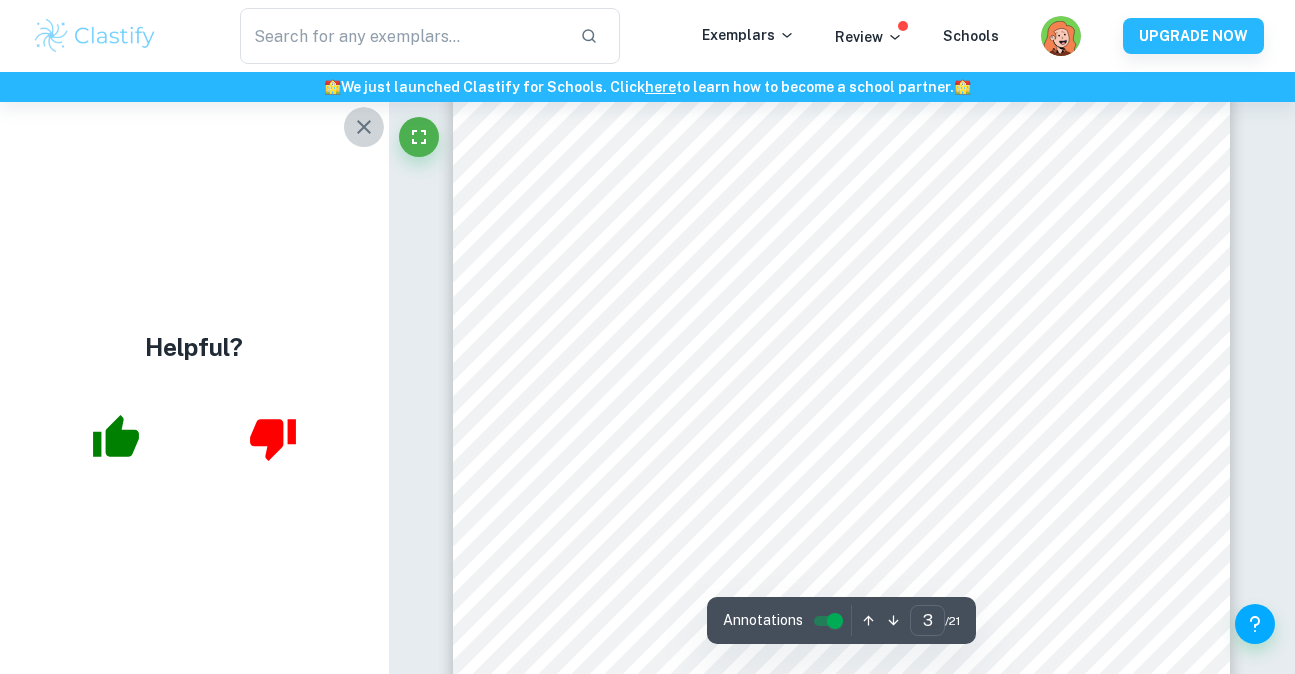 click 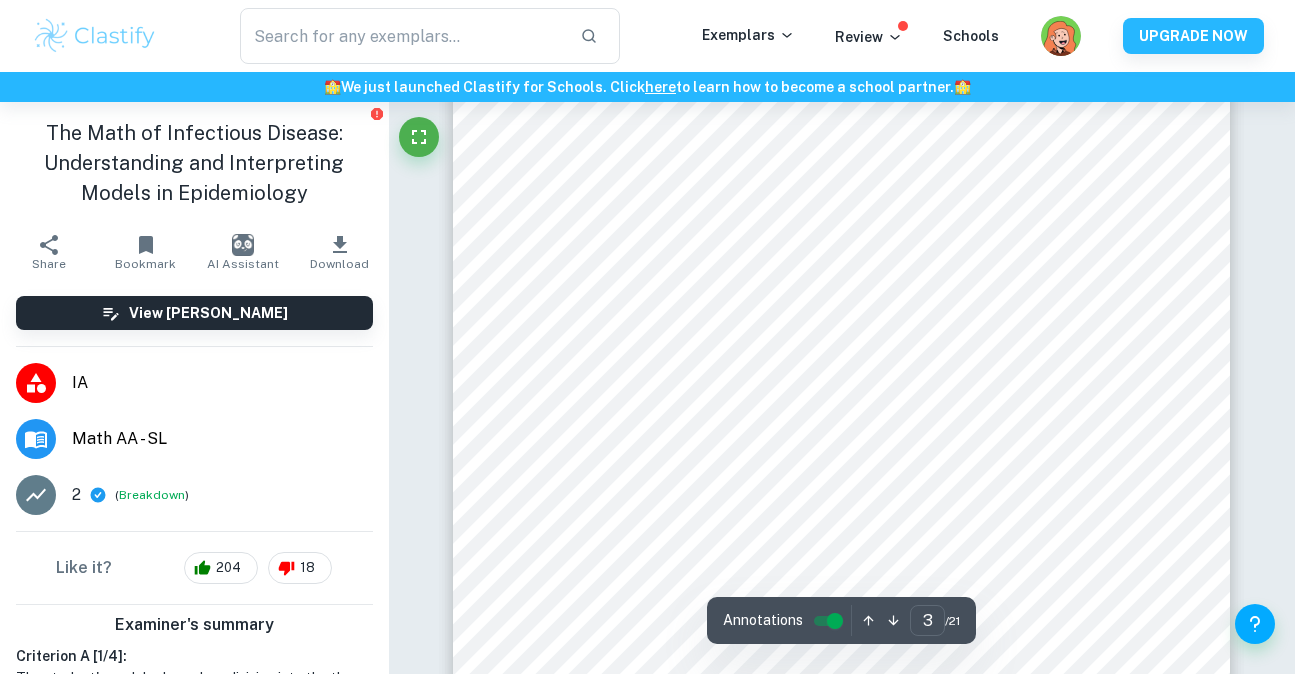 scroll, scrollTop: 2585, scrollLeft: 0, axis: vertical 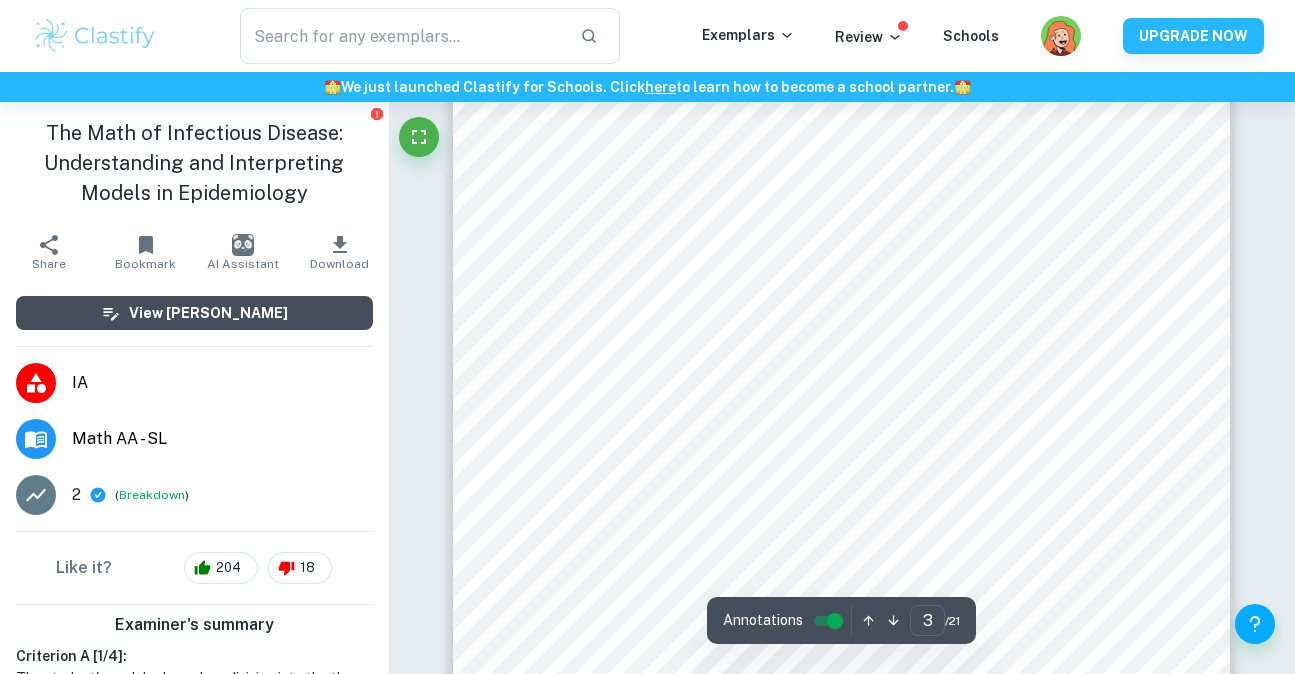 click on "View [PERSON_NAME]" at bounding box center [194, 313] 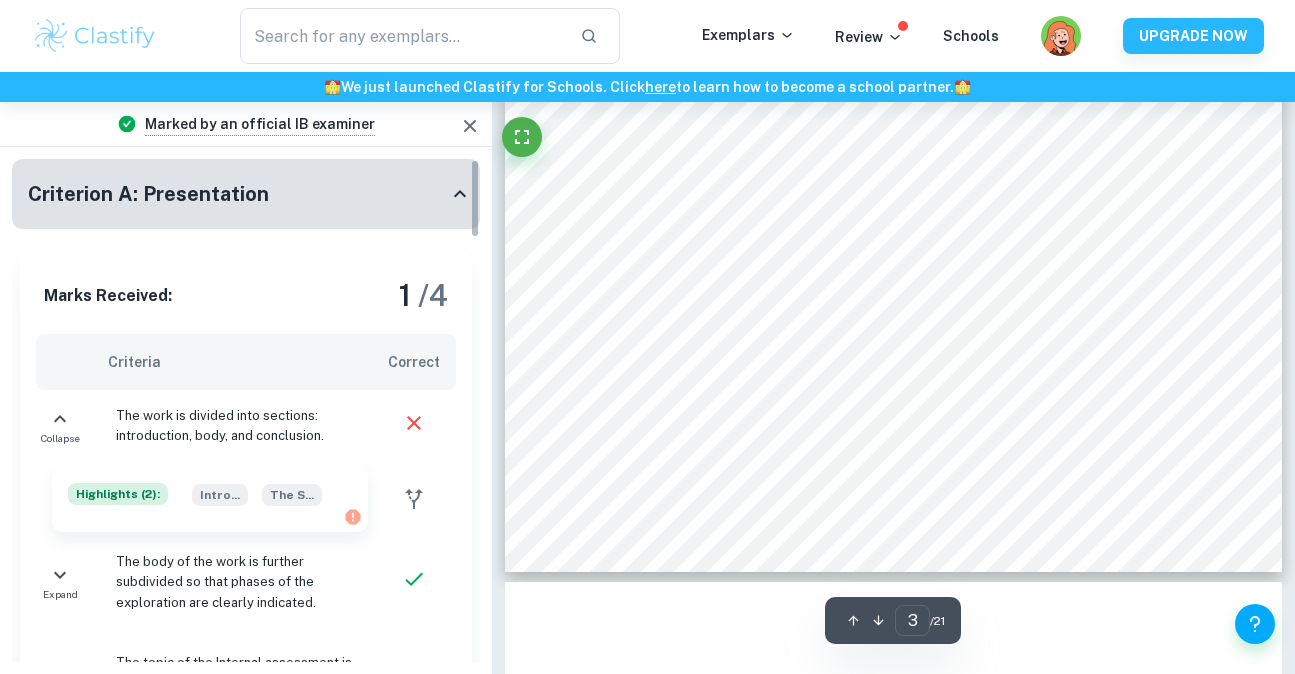 click on "Criterion A: Presentation" at bounding box center [238, 194] 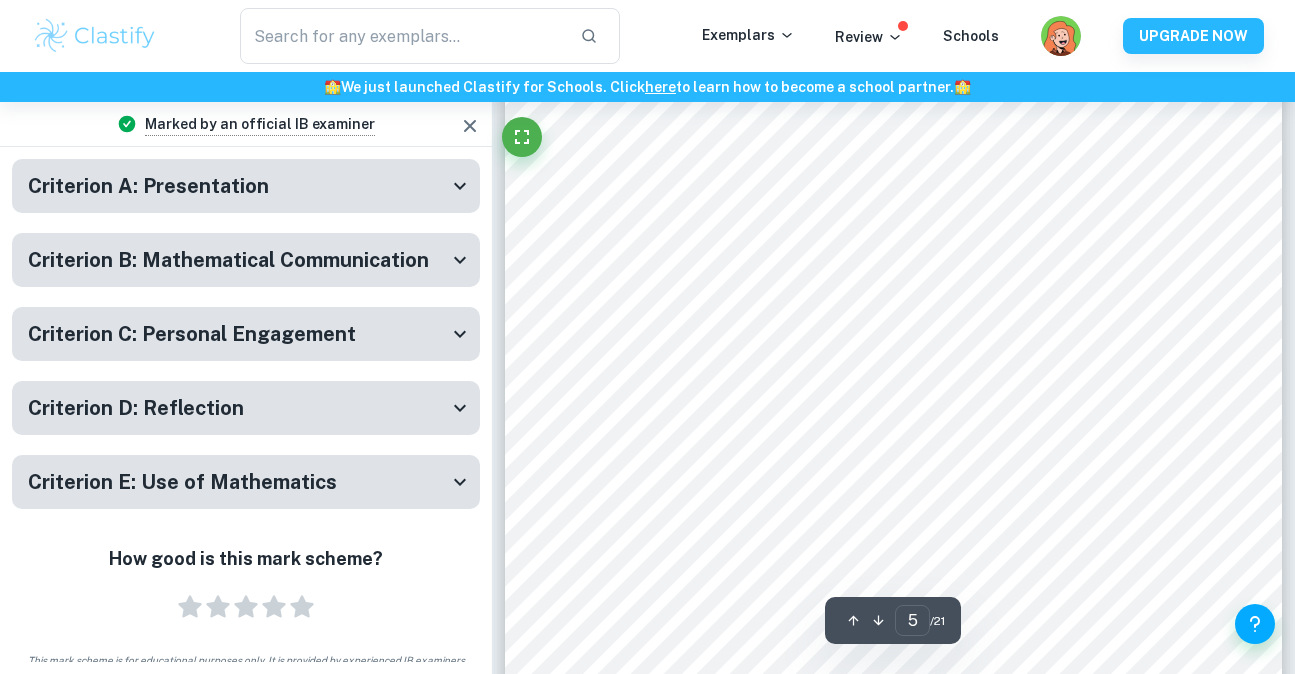 scroll, scrollTop: 4380, scrollLeft: 0, axis: vertical 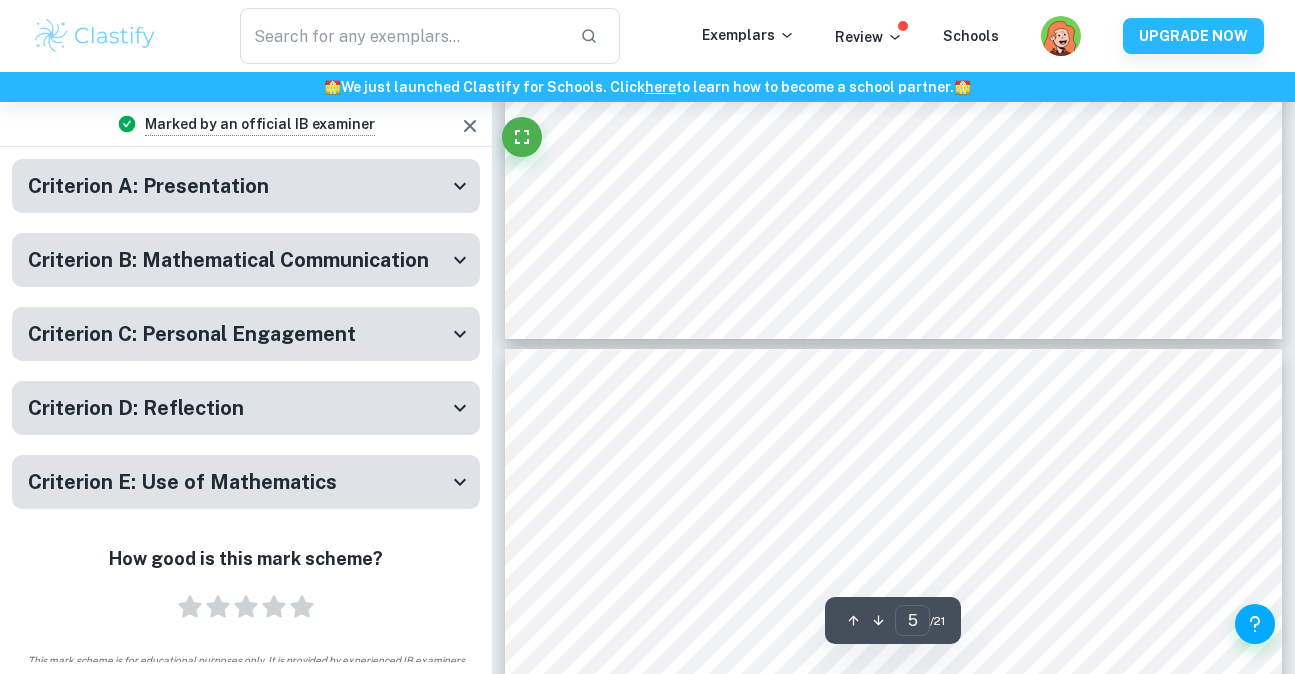 type on "6" 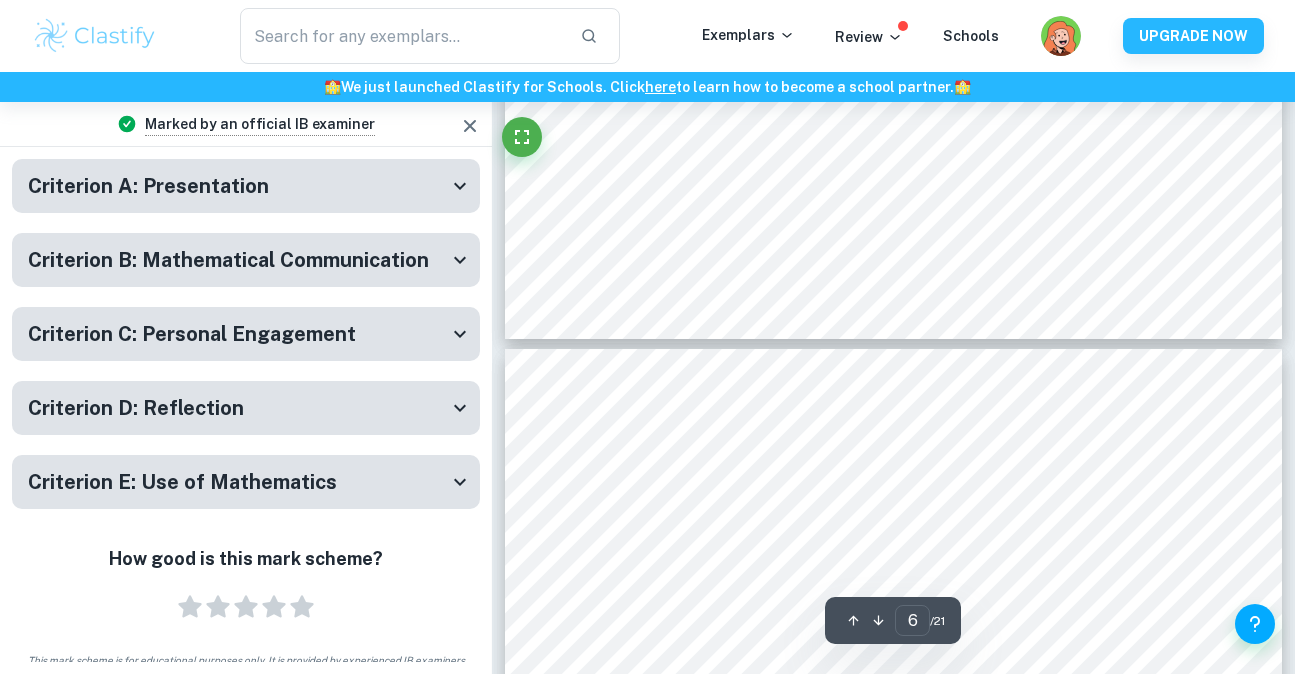 scroll, scrollTop: 5302, scrollLeft: 0, axis: vertical 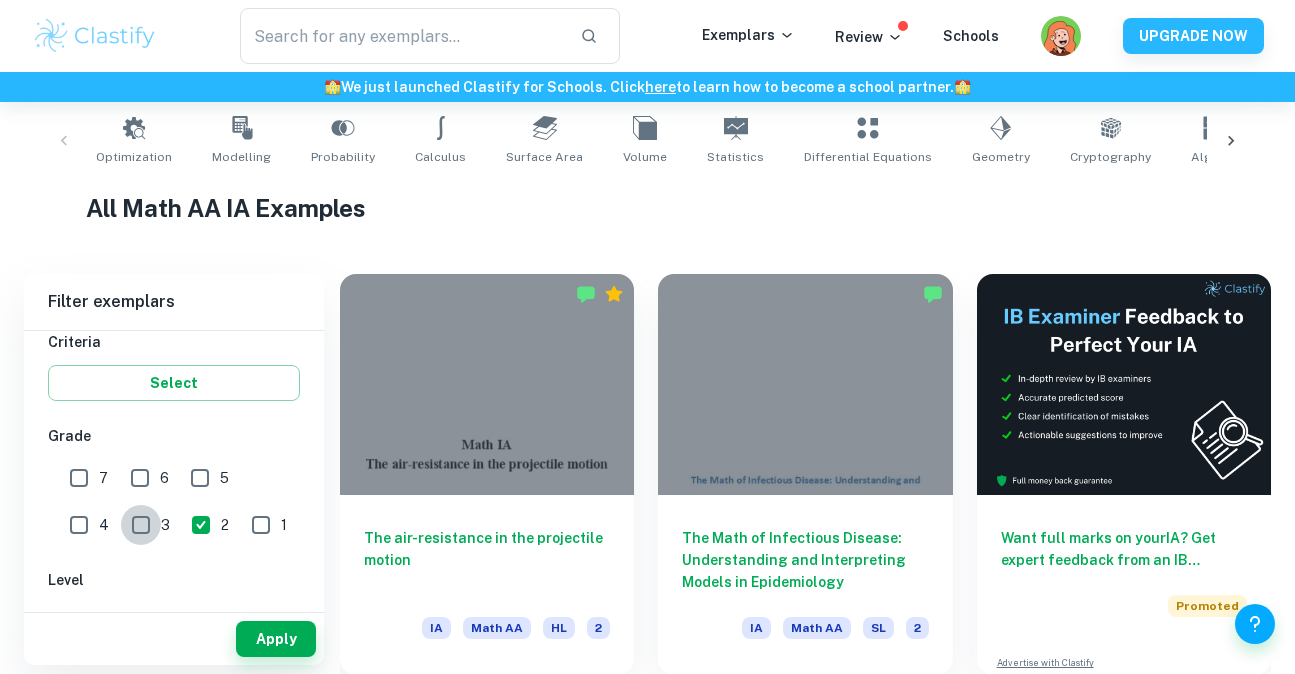 click on "3" at bounding box center [141, 525] 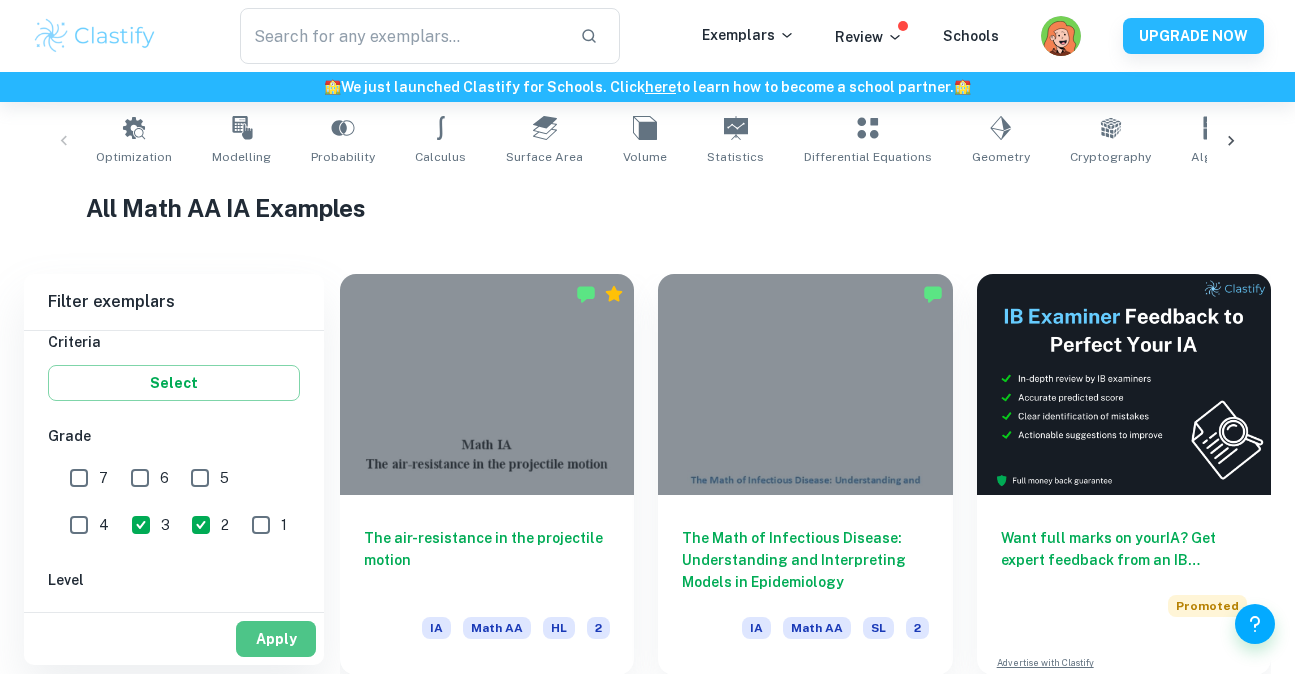 click on "Apply" at bounding box center [276, 639] 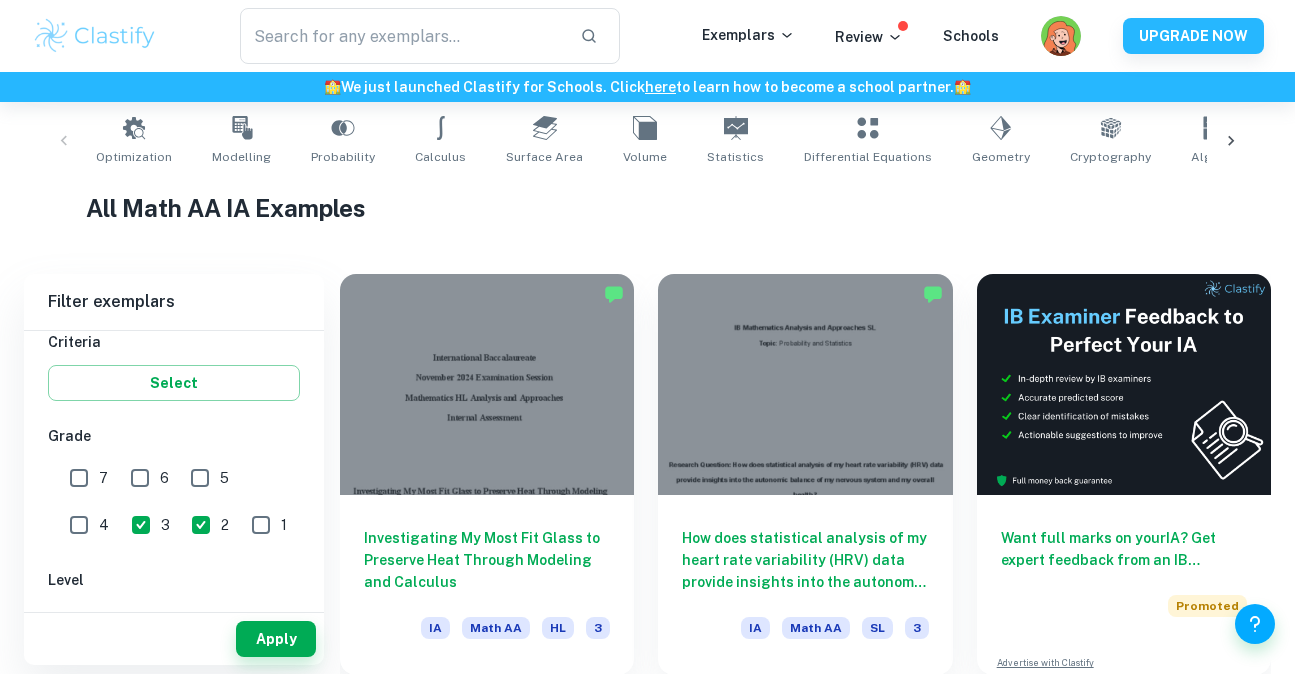 click on "IB College Category IA EE TOK Notes Subject Type a subject Math AA Type a subject Criteria Select Grade 7 6 5 4 3 2 1 Level HL SL Session [DATE] [DATE] [DATE] [DATE] [DATE] [DATE] [DATE] [DATE] [DATE] [DATE] Other" at bounding box center (174, 557) 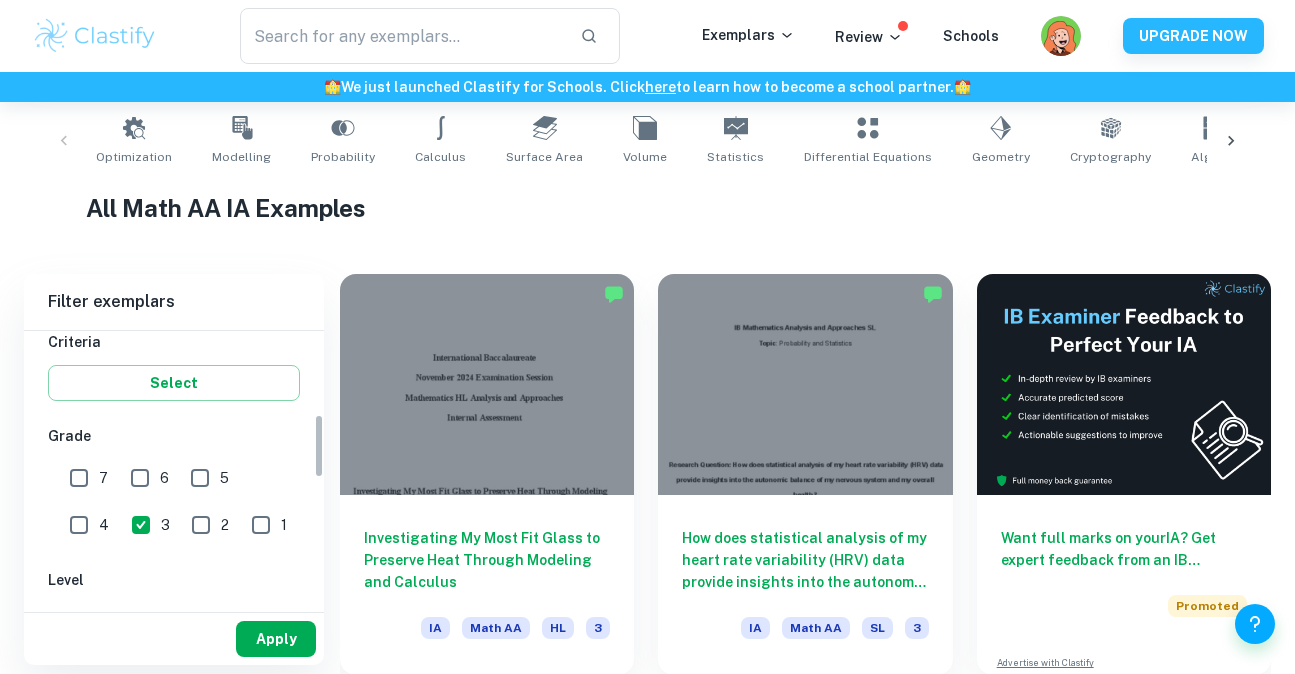 click on "Apply" at bounding box center [276, 639] 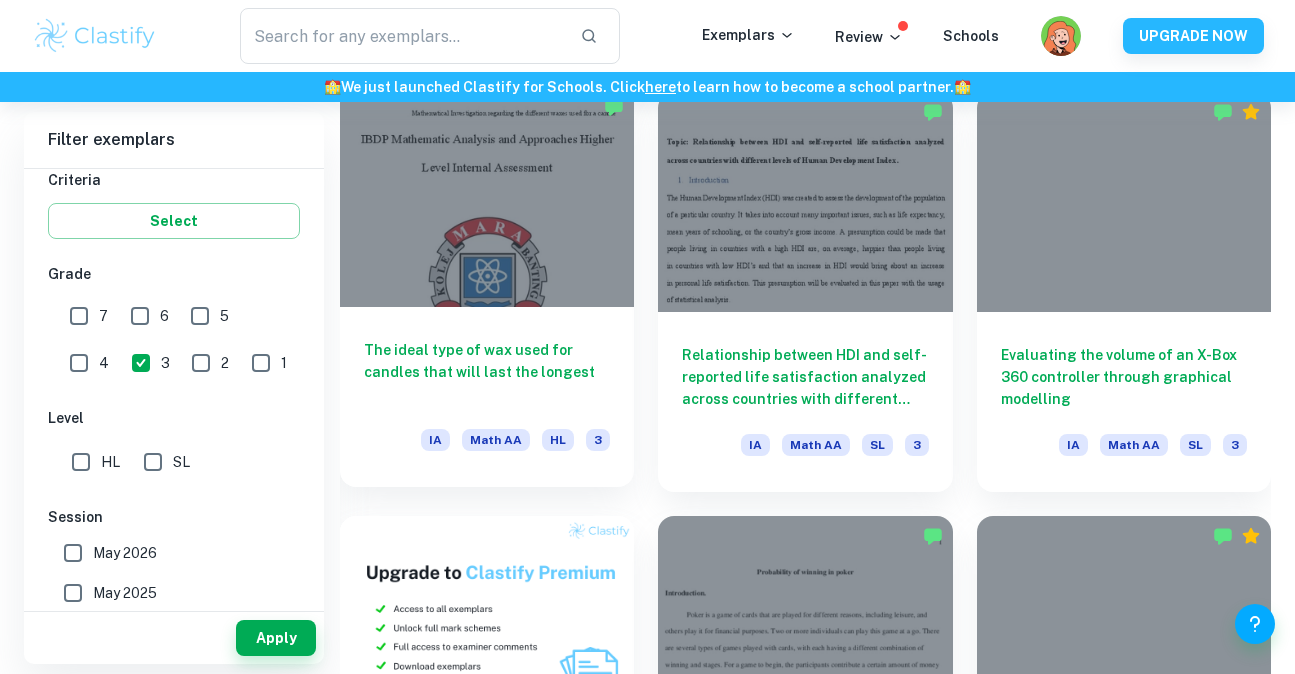 scroll, scrollTop: 1000, scrollLeft: 0, axis: vertical 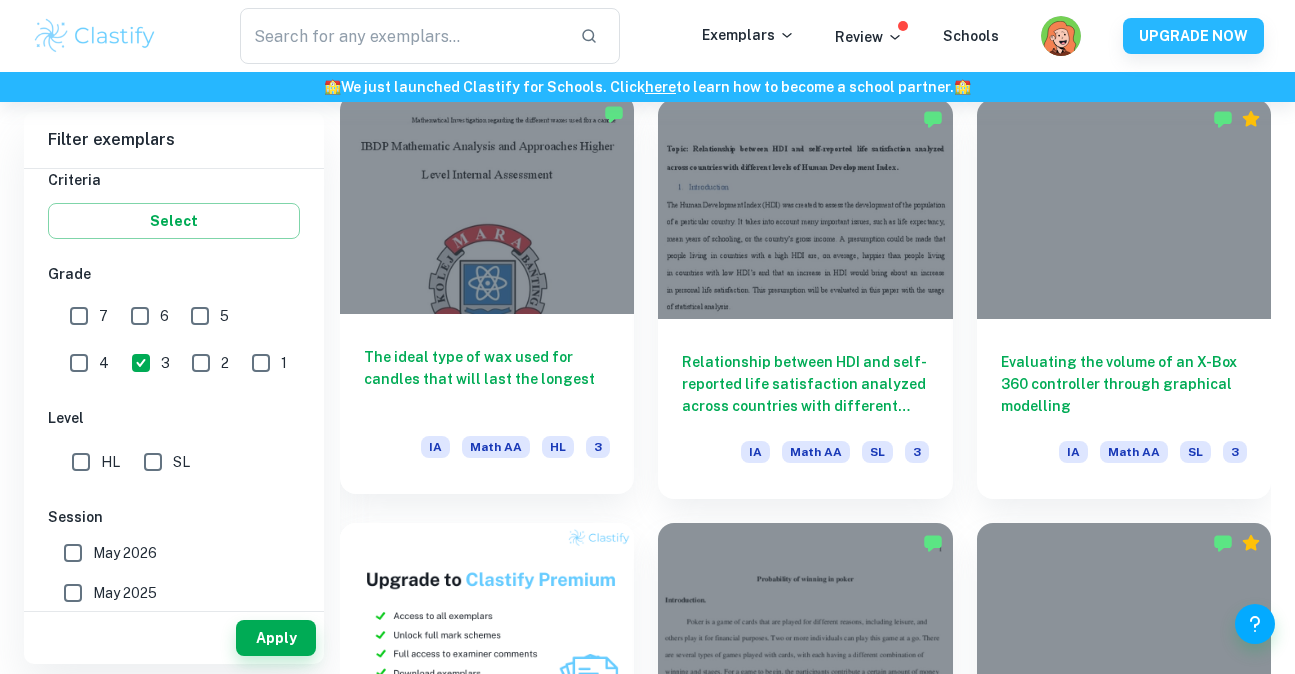 click on "The ideal type of wax used for candles that will last the longest IA Math AA HL 3" at bounding box center [487, 404] 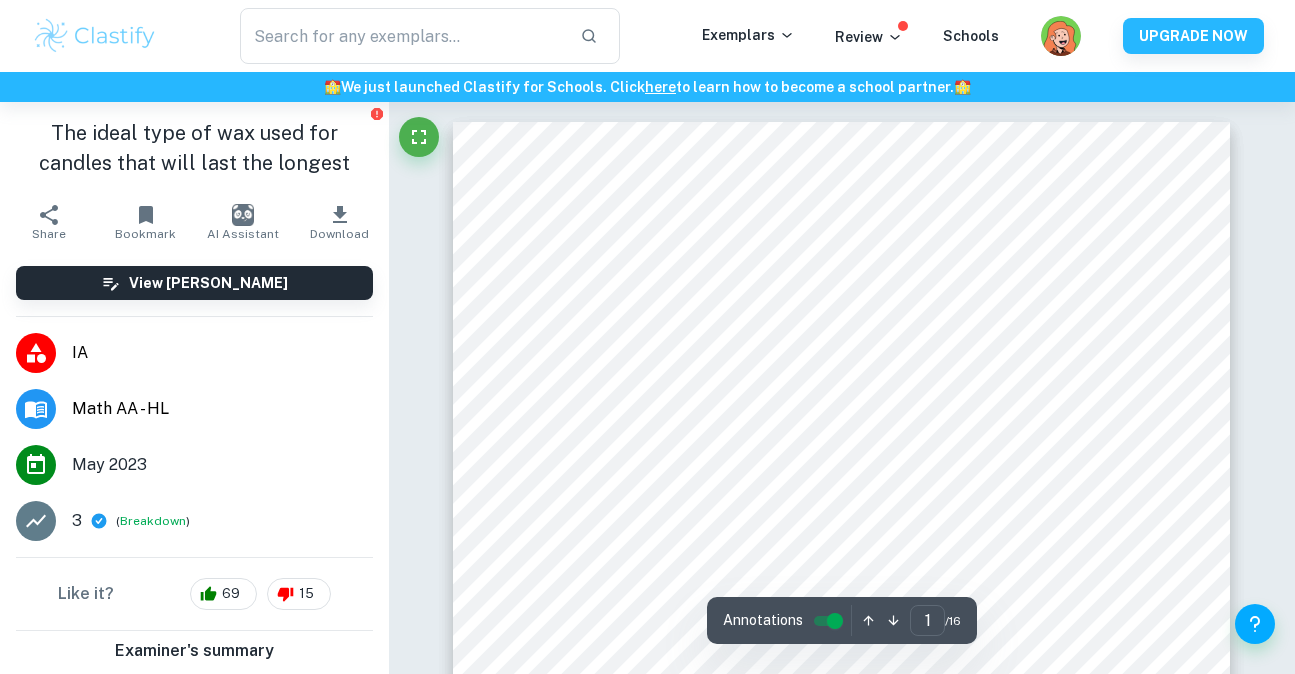 scroll, scrollTop: 49, scrollLeft: 0, axis: vertical 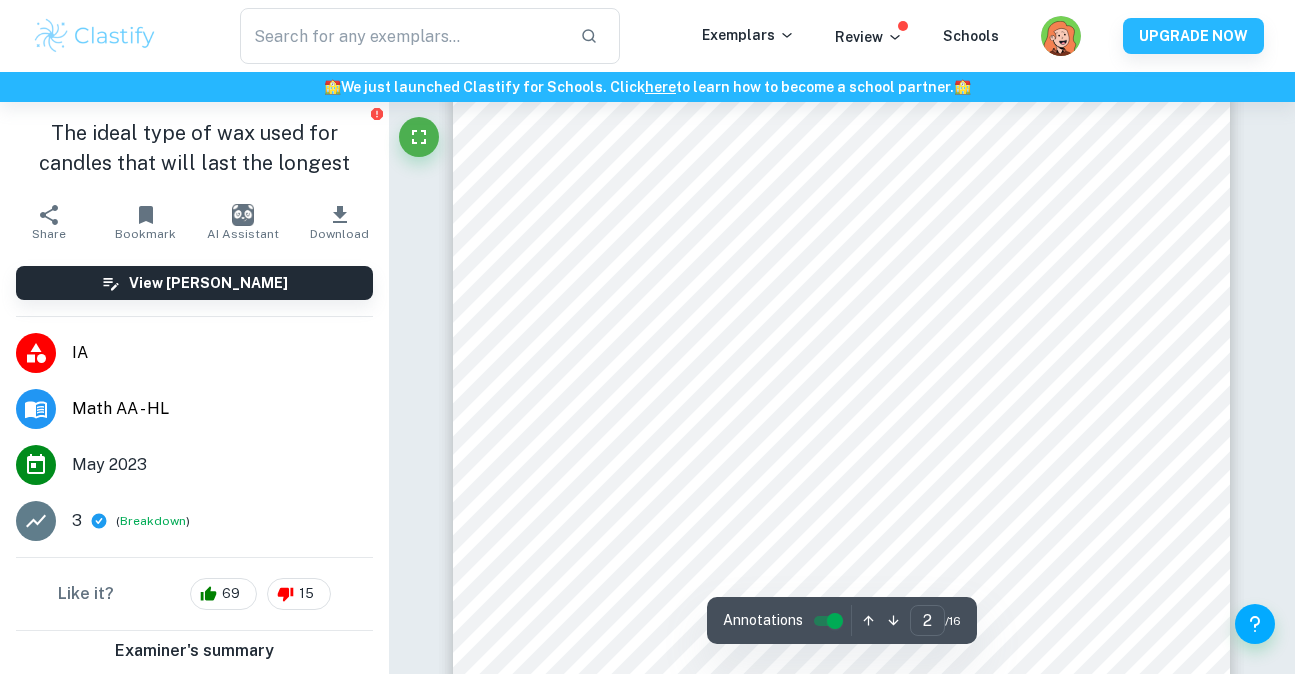 type on "2" 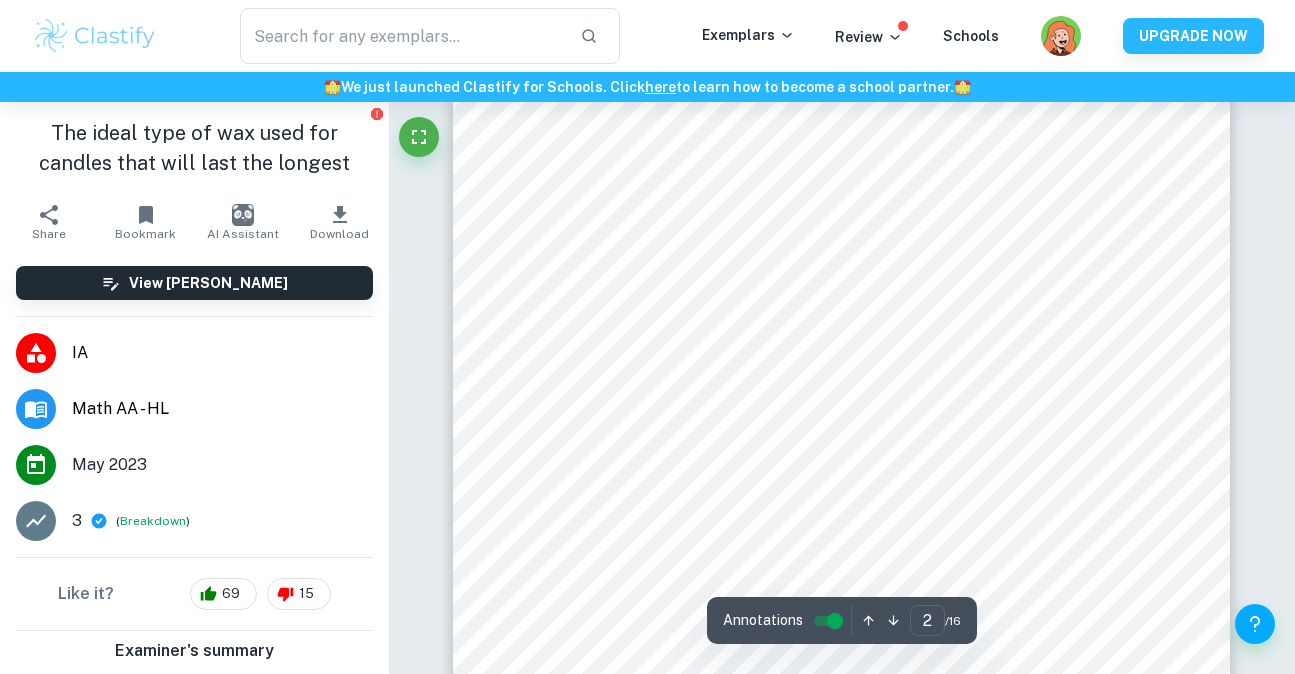 scroll, scrollTop: 1326, scrollLeft: 0, axis: vertical 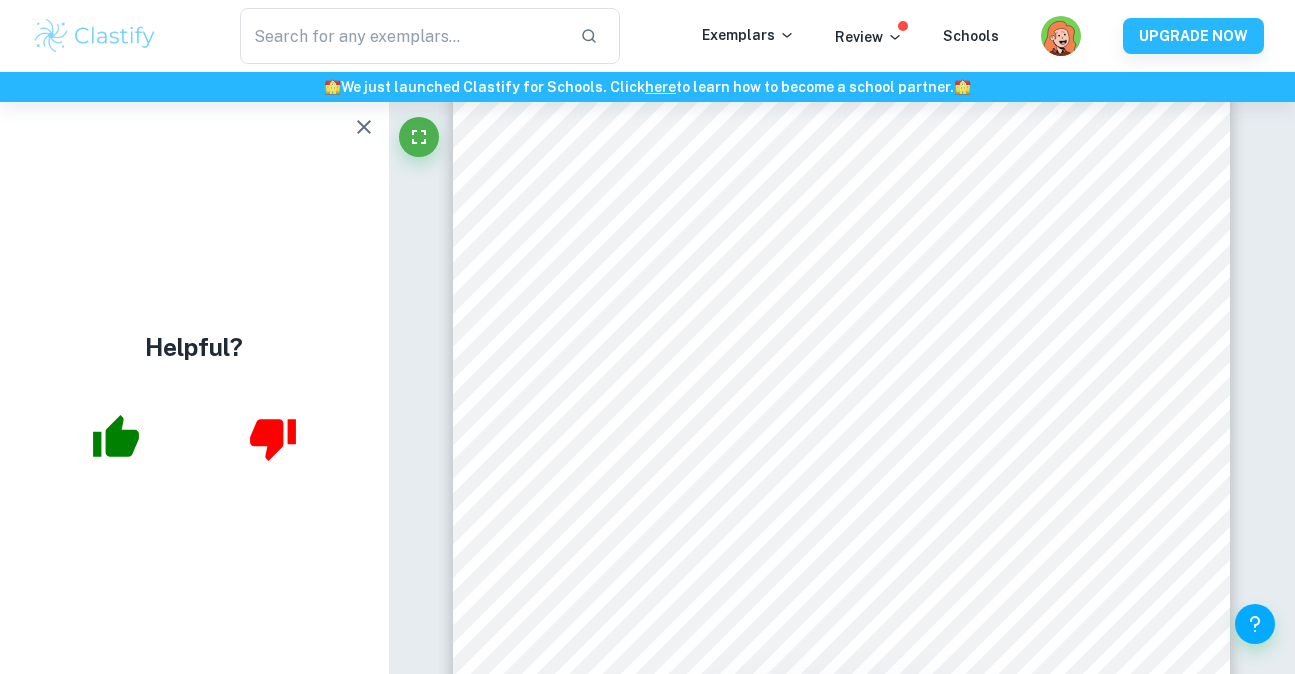 click at bounding box center (364, 127) 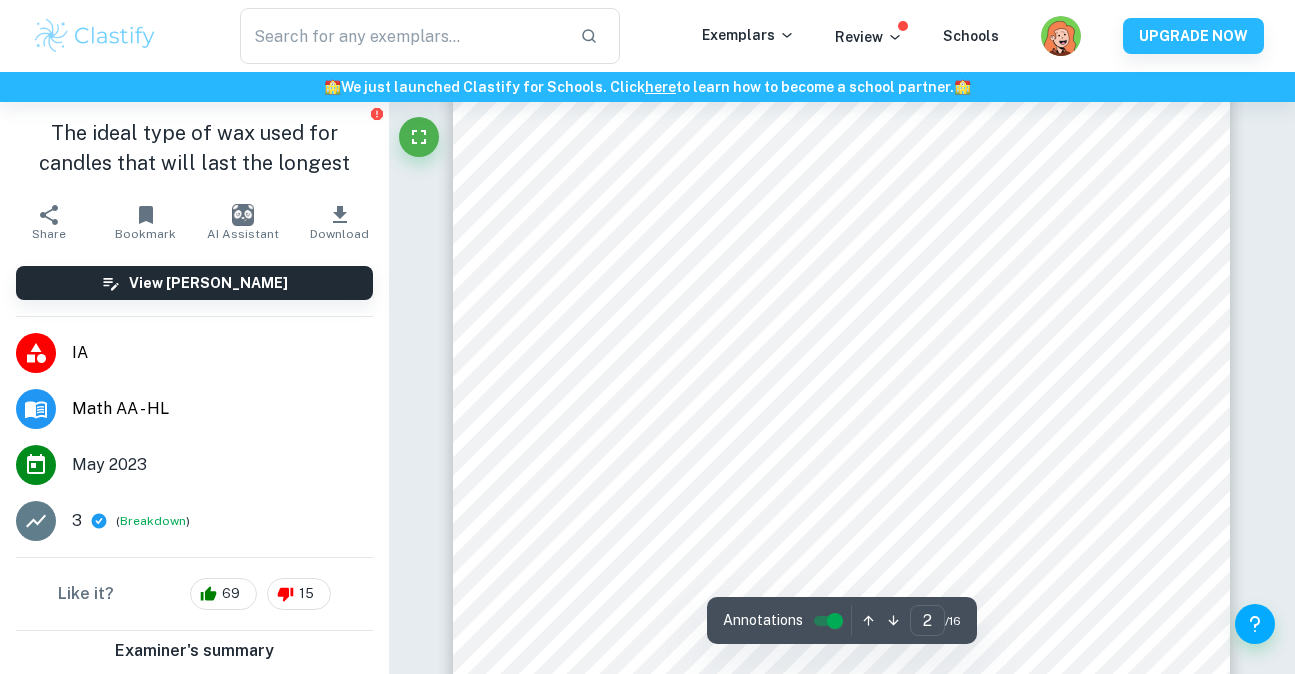 scroll, scrollTop: 1531, scrollLeft: 0, axis: vertical 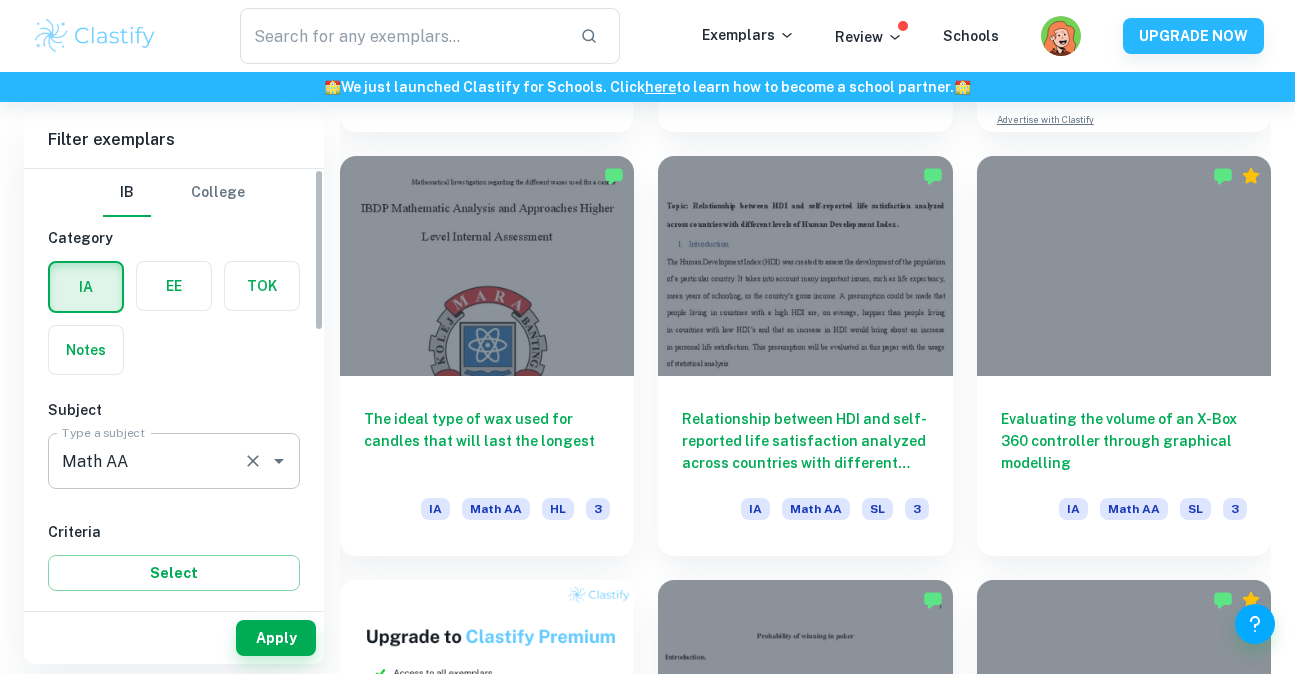 click on "Math AA Type a subject" at bounding box center (174, 461) 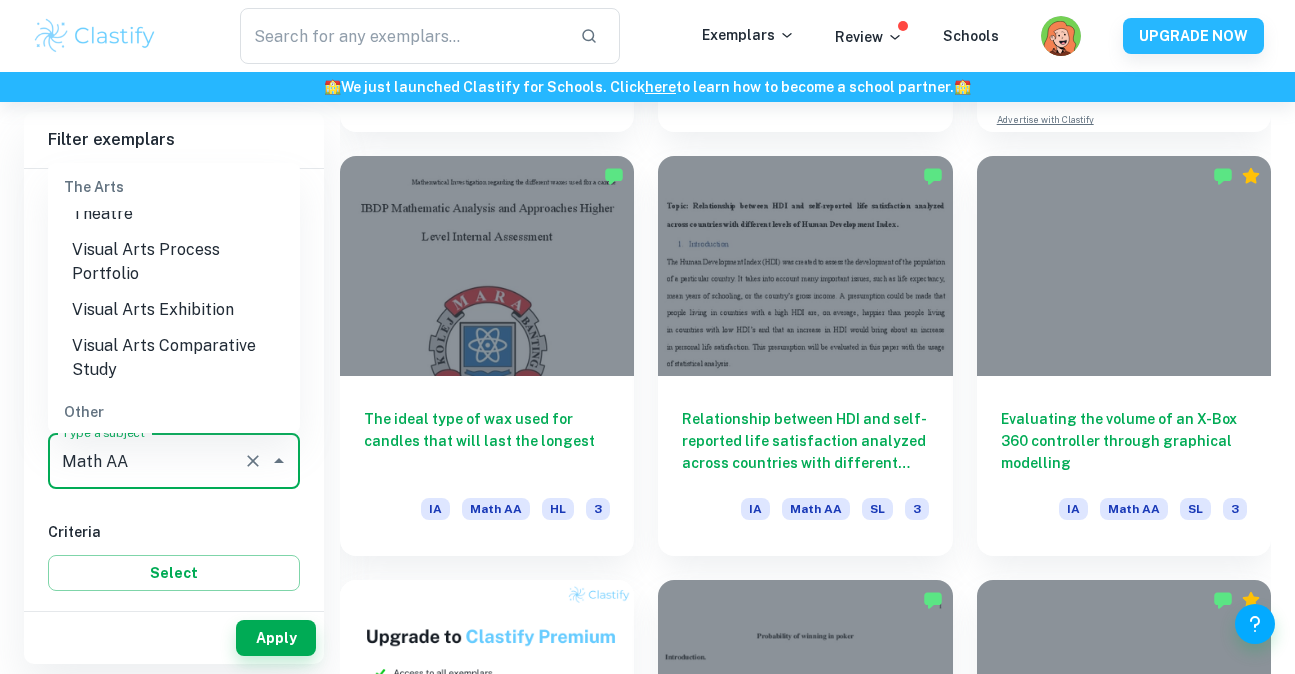 scroll, scrollTop: 3034, scrollLeft: 0, axis: vertical 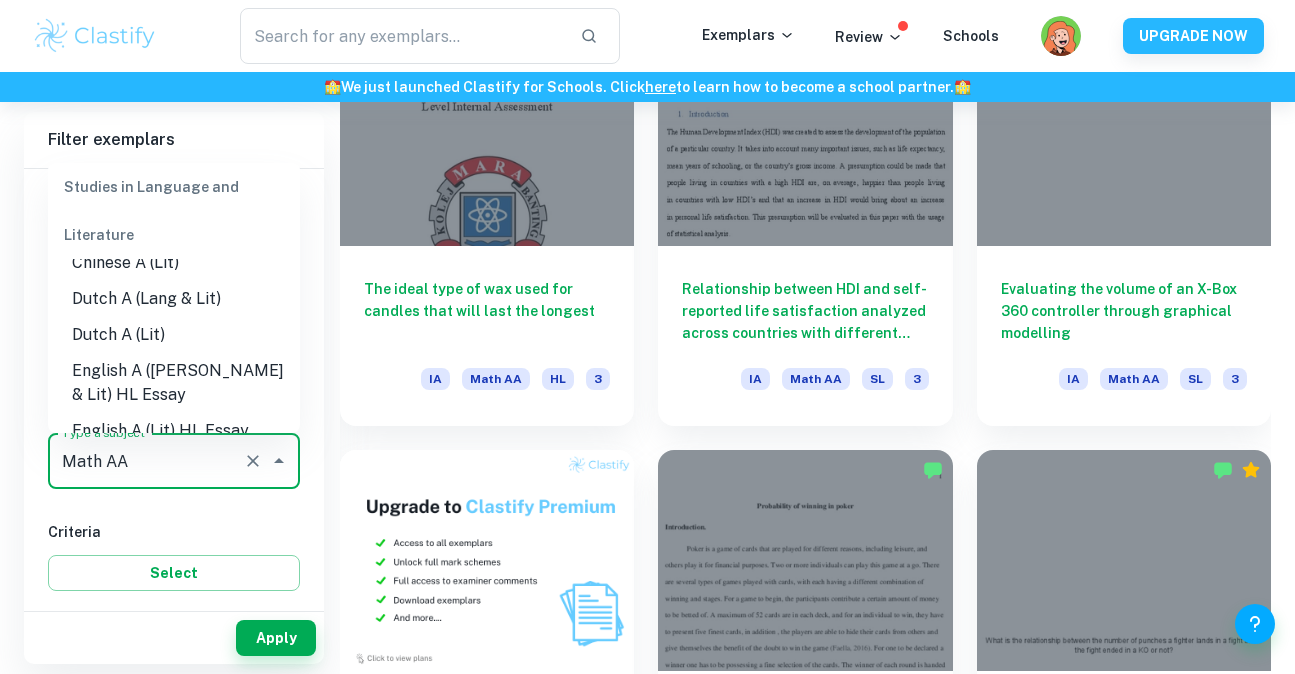 click on "English A ([PERSON_NAME] & Lit) HL Essay" at bounding box center (174, 383) 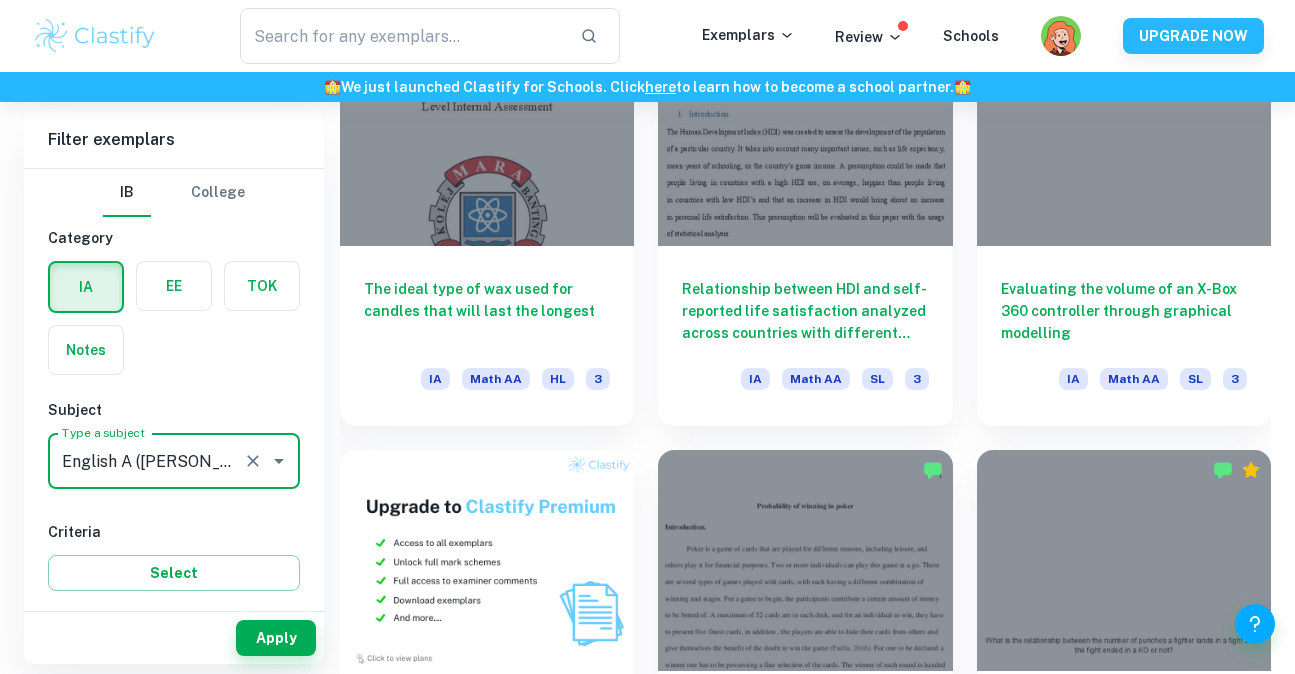 click on "Apply" at bounding box center [276, 638] 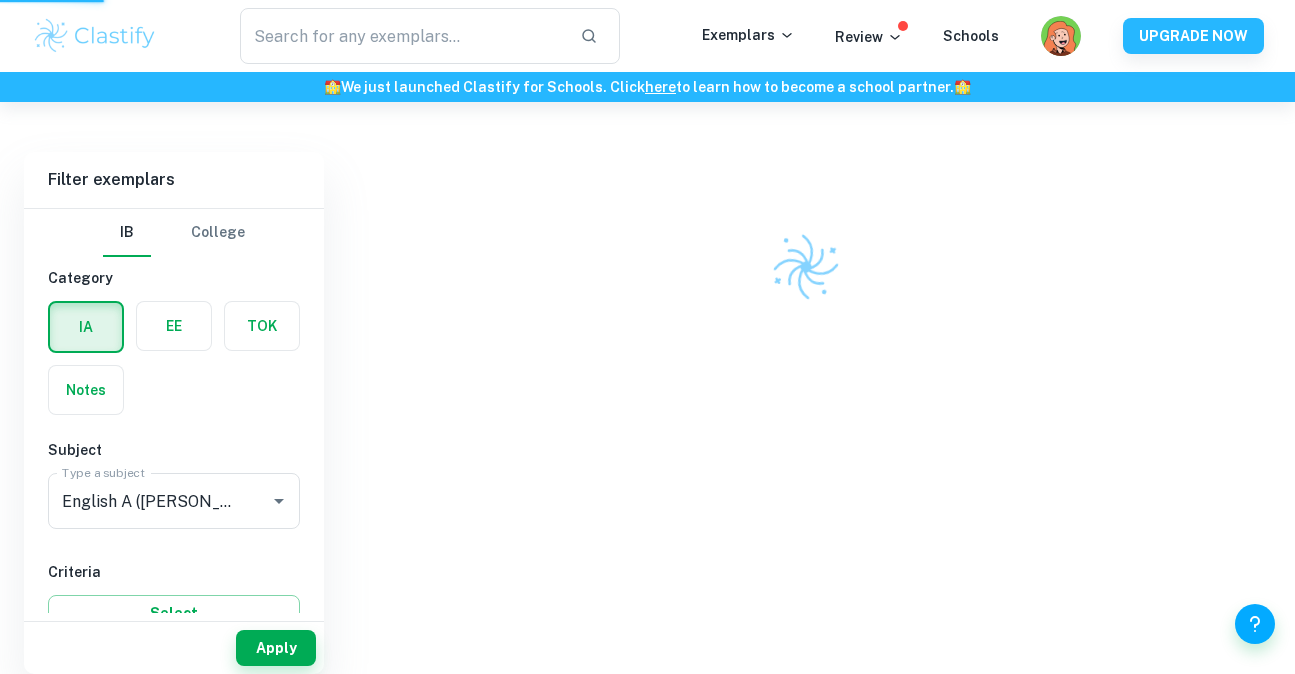 scroll, scrollTop: 522, scrollLeft: 0, axis: vertical 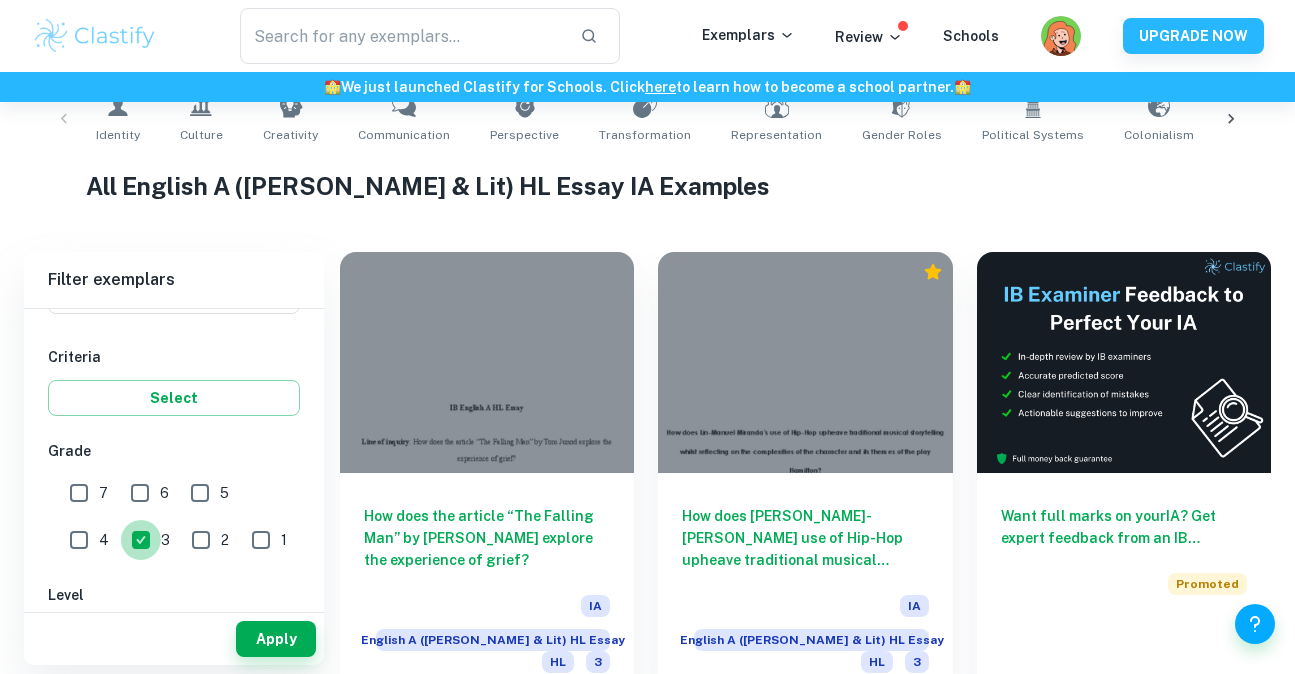 click on "3" at bounding box center [141, 540] 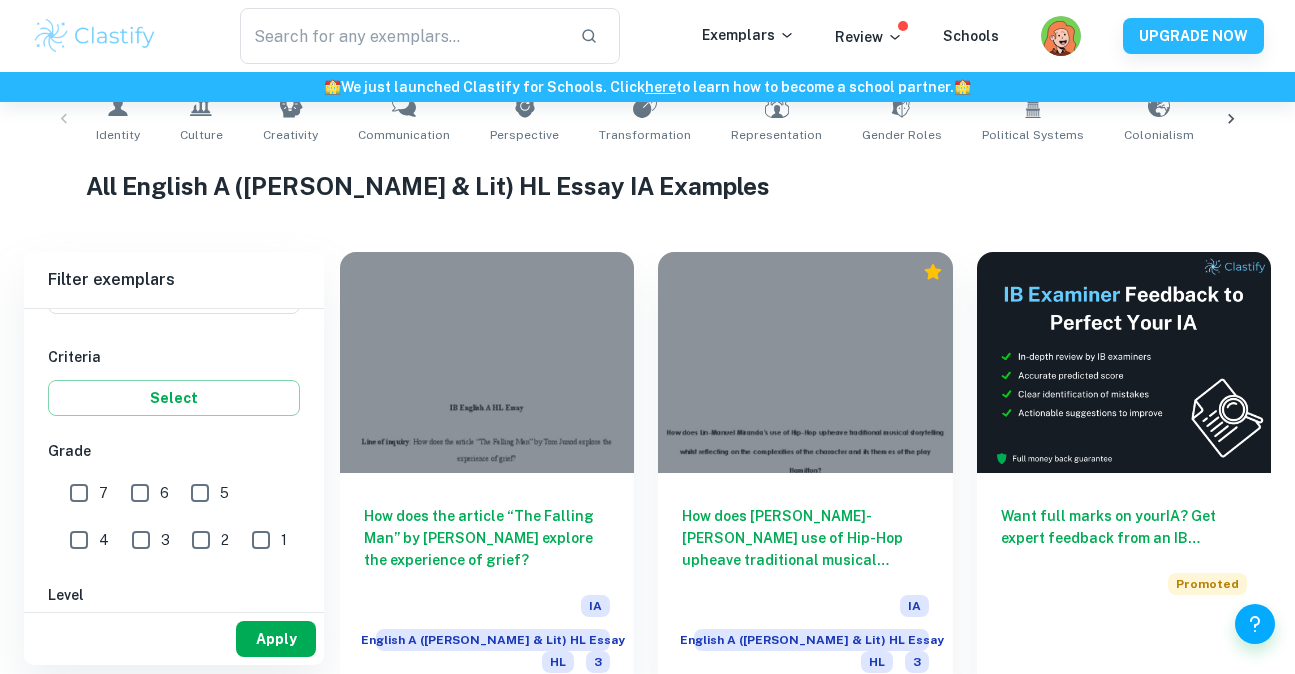 click on "Apply" at bounding box center [276, 639] 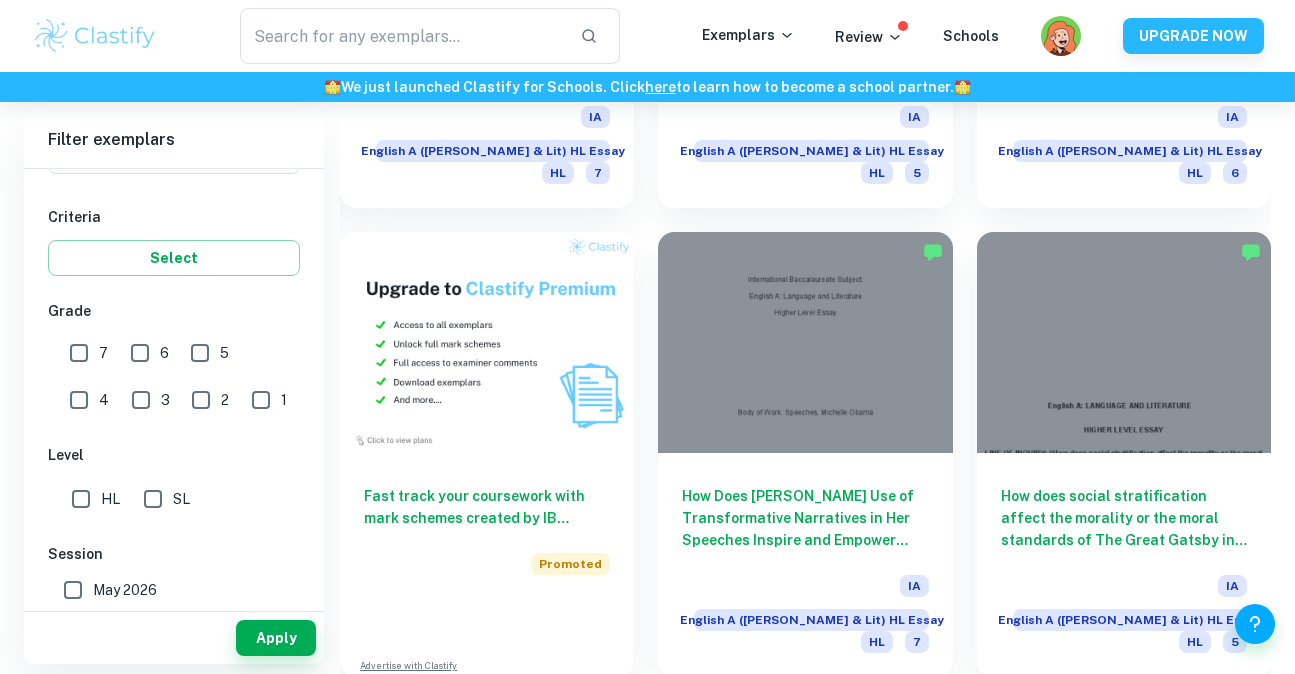 scroll, scrollTop: 1384, scrollLeft: 0, axis: vertical 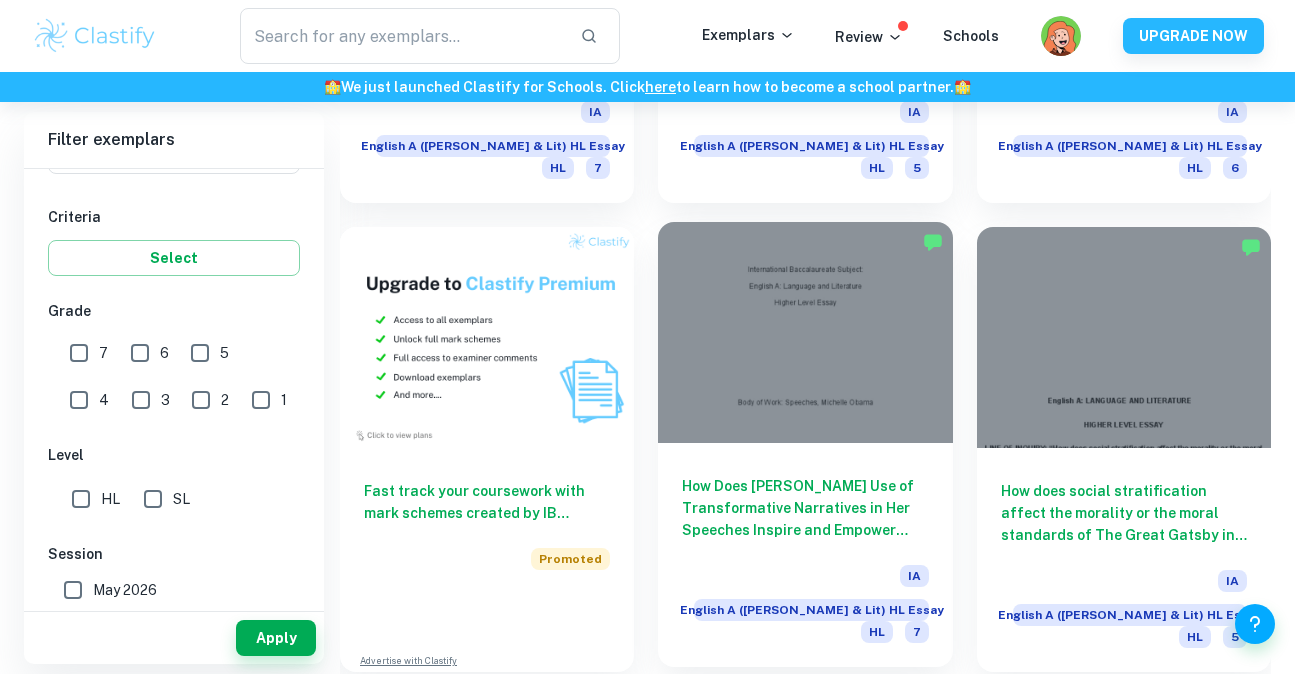 click at bounding box center (805, 332) 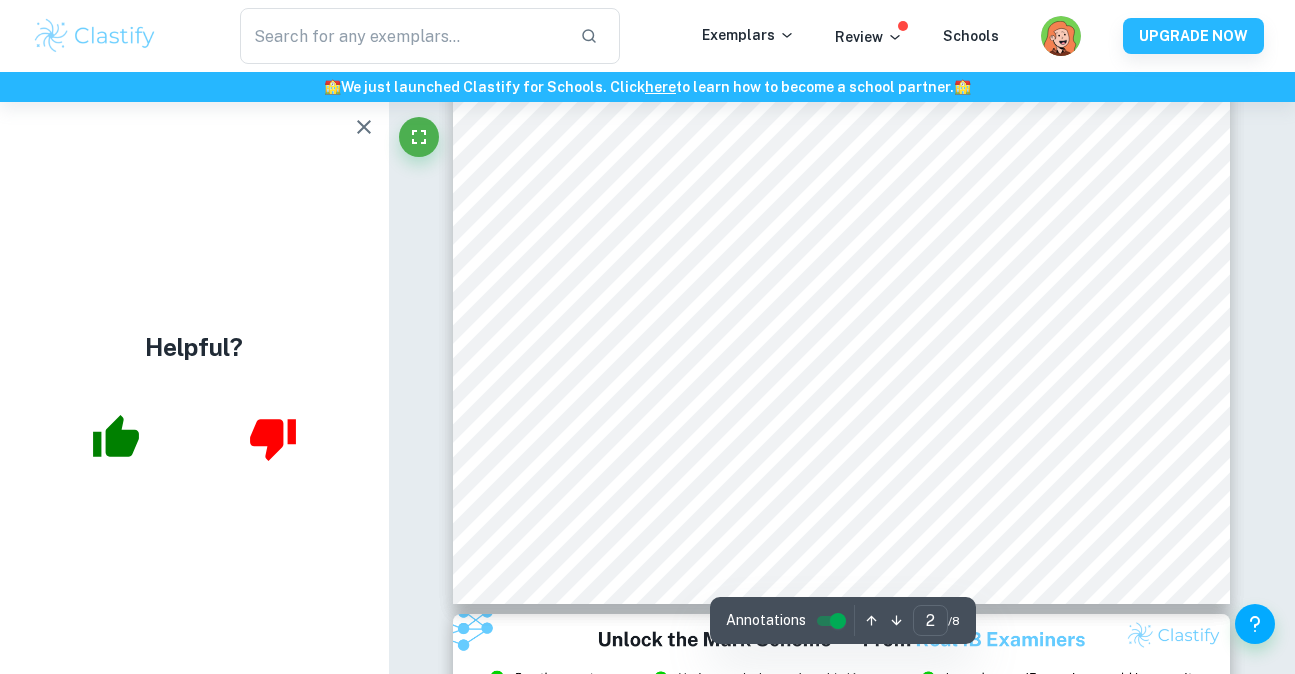 scroll, scrollTop: 1746, scrollLeft: 0, axis: vertical 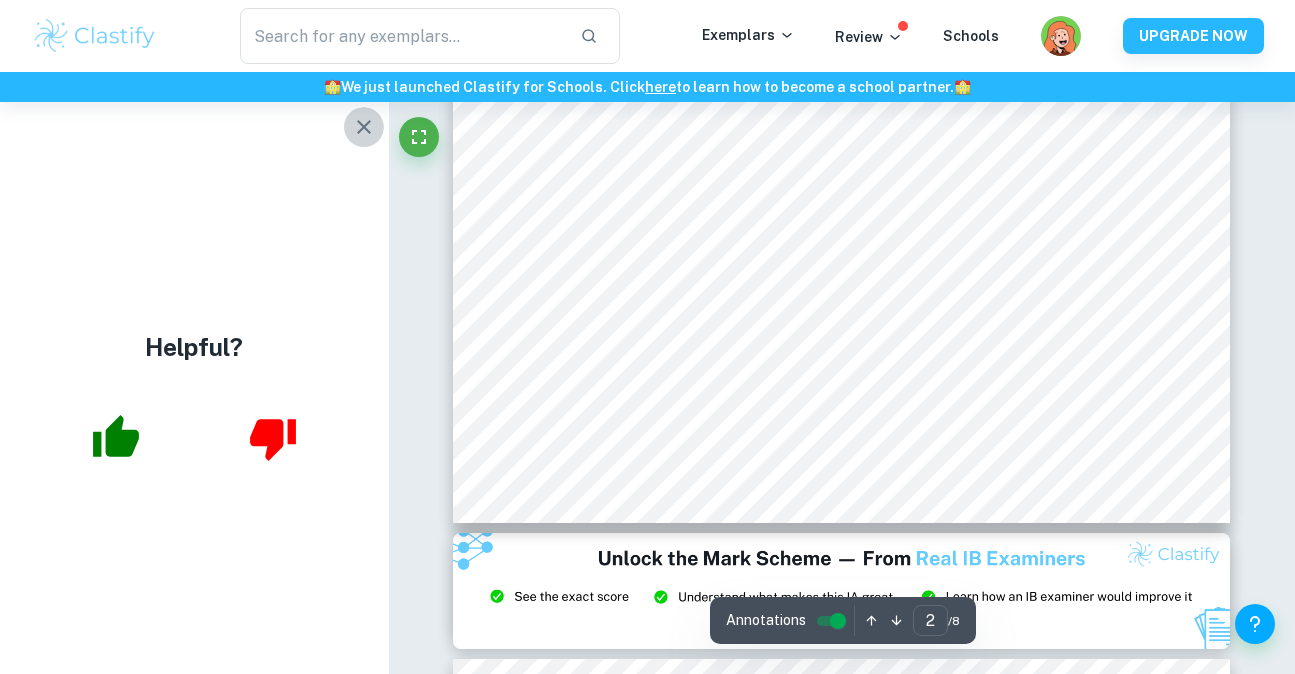 click 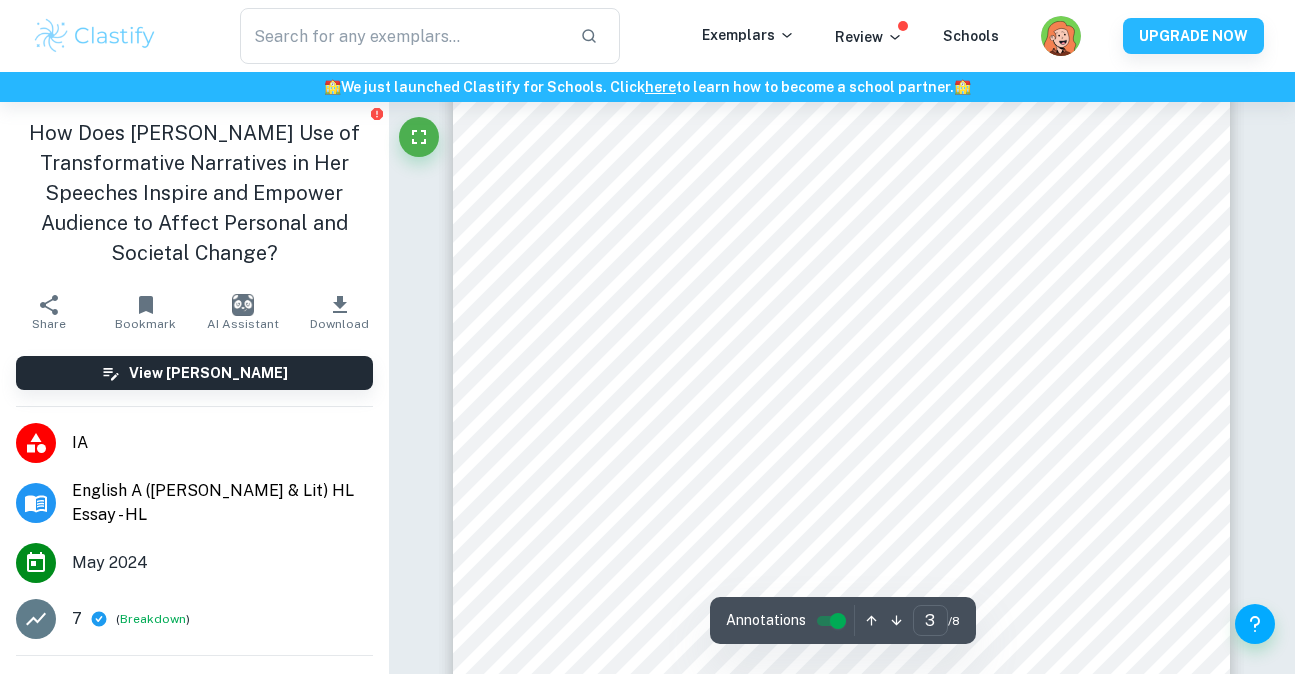 scroll, scrollTop: 2711, scrollLeft: 0, axis: vertical 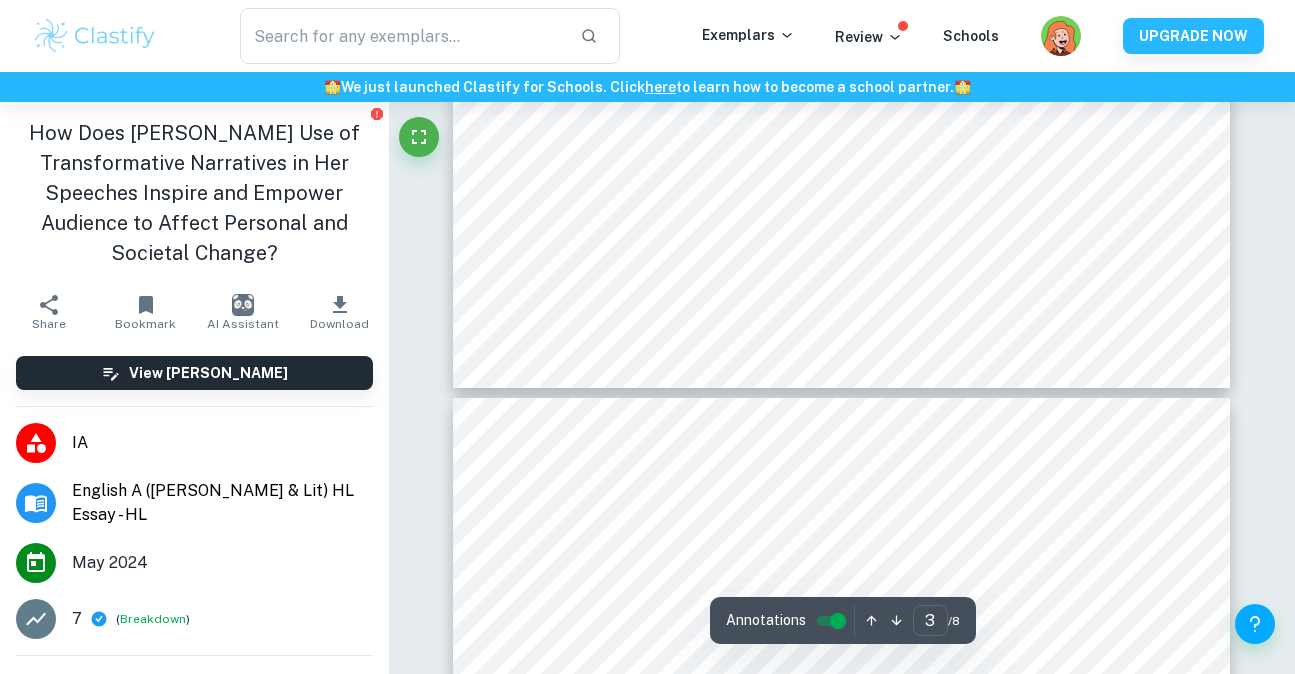 type on "4" 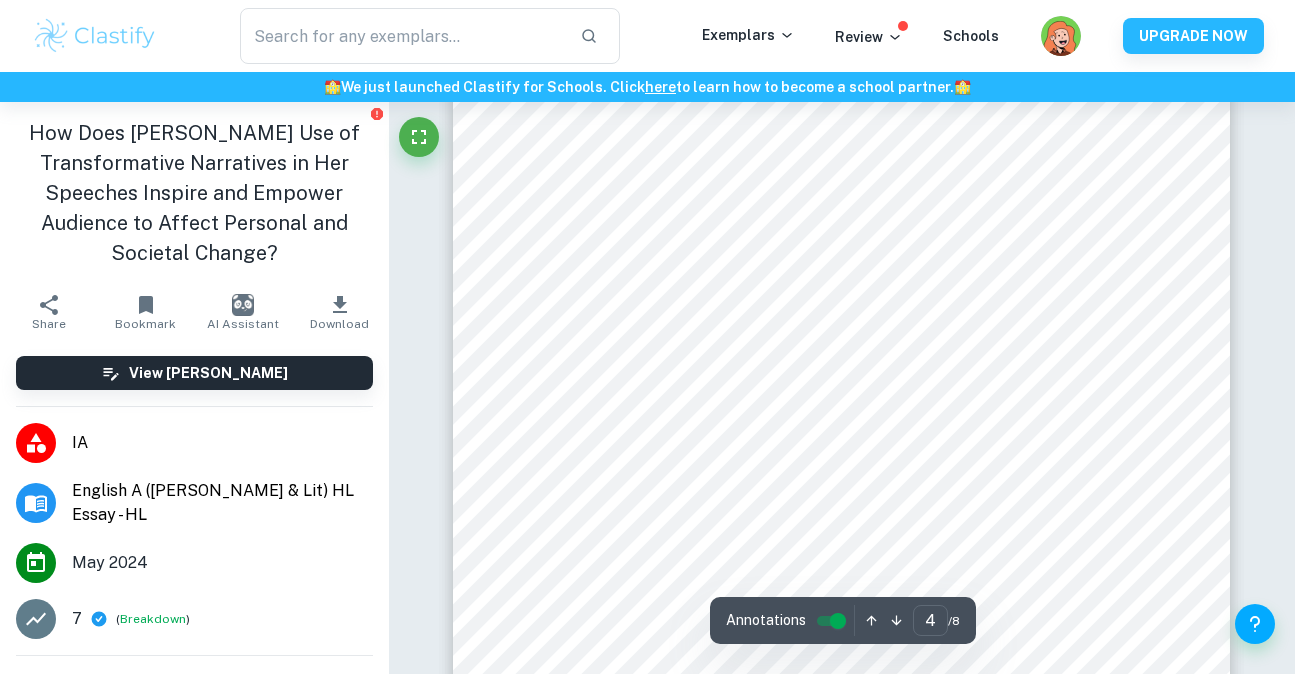 scroll, scrollTop: 3676, scrollLeft: 0, axis: vertical 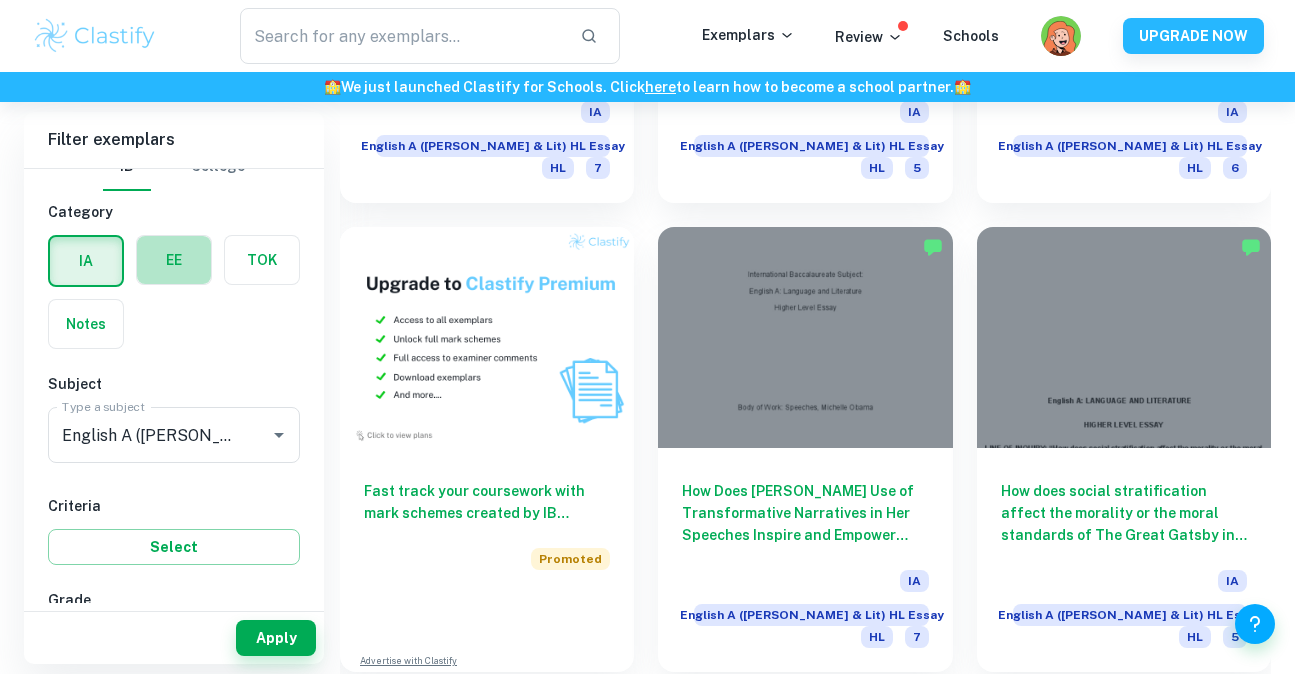 click at bounding box center [174, 260] 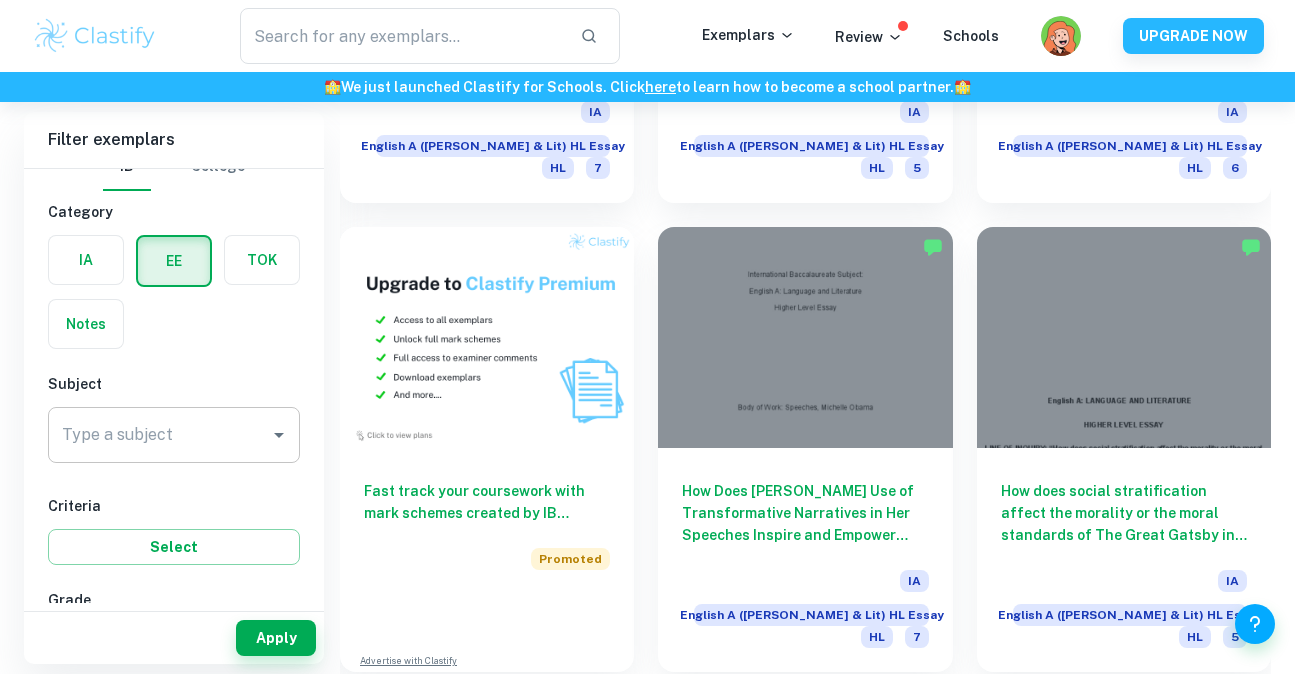 click on "Type a subject" at bounding box center (159, 435) 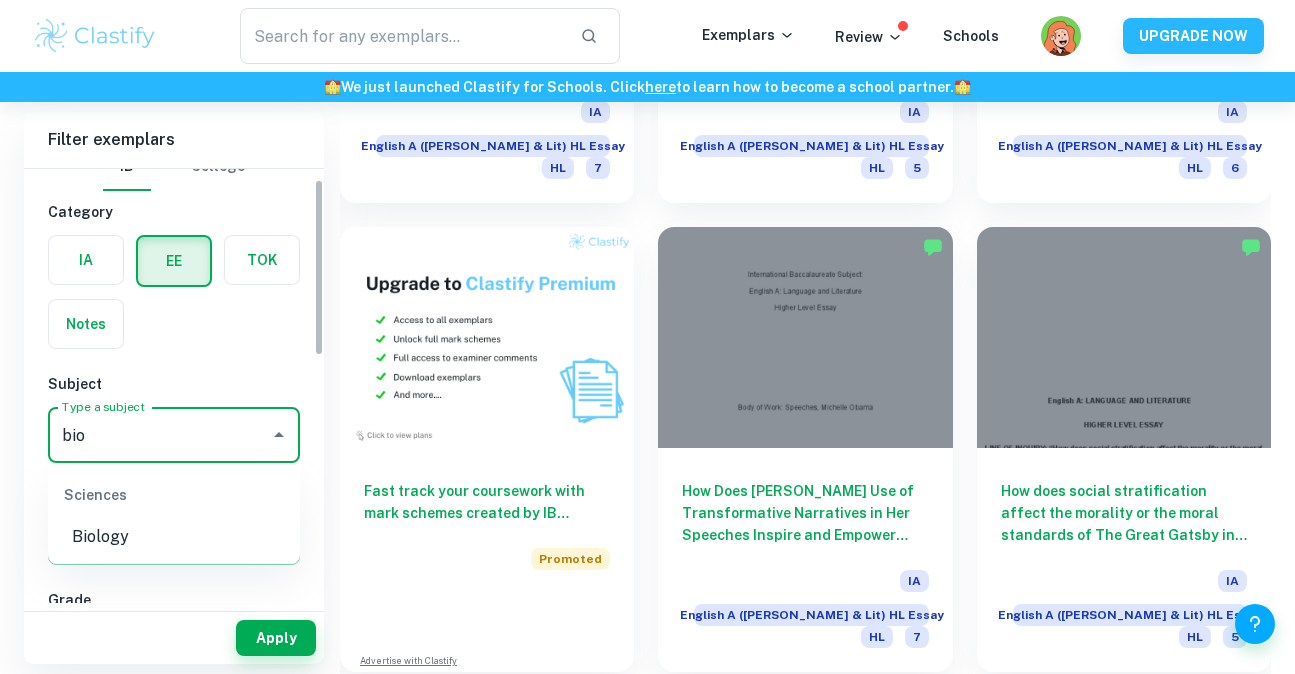 click on "Sciences Biology" at bounding box center (174, 513) 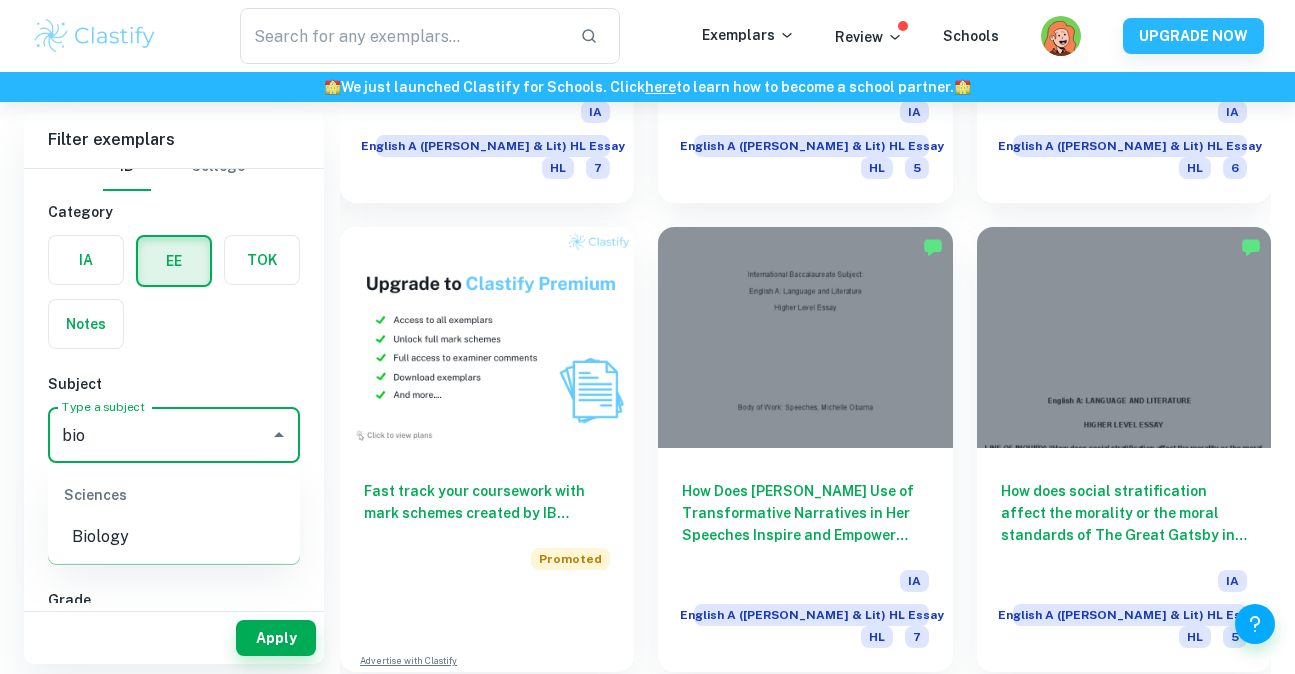 click on "Biology" at bounding box center [174, 537] 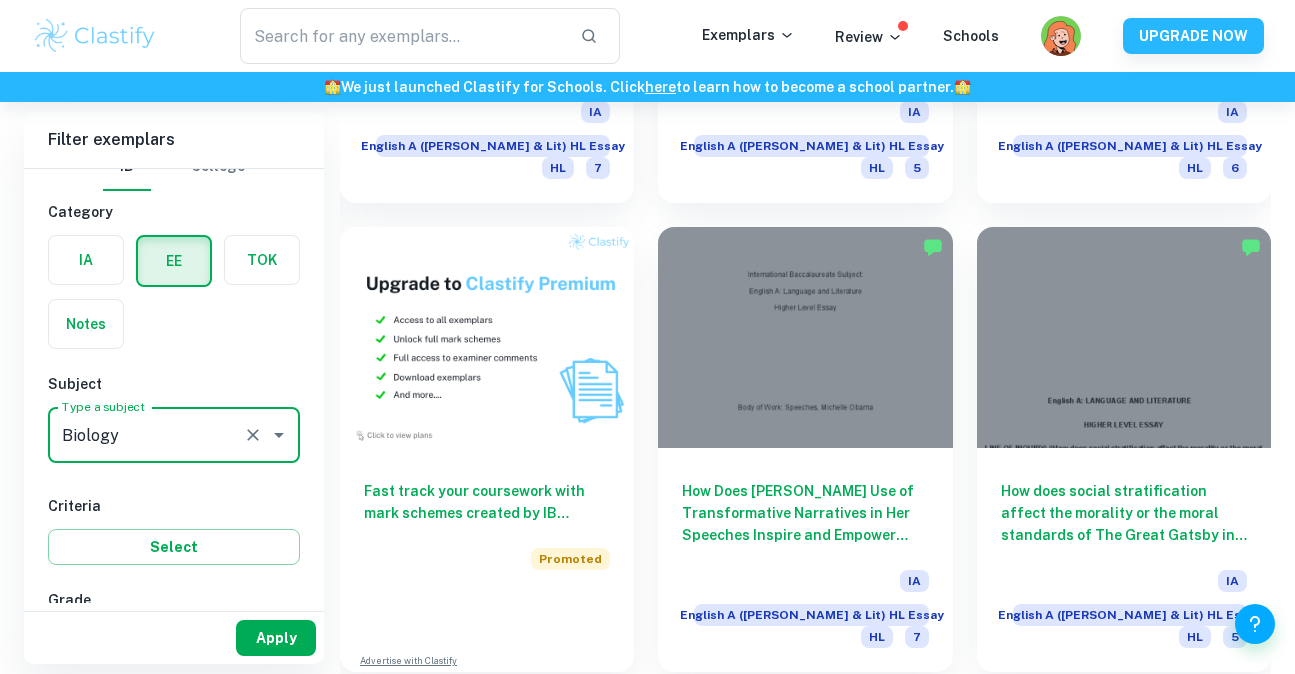 type on "Biology" 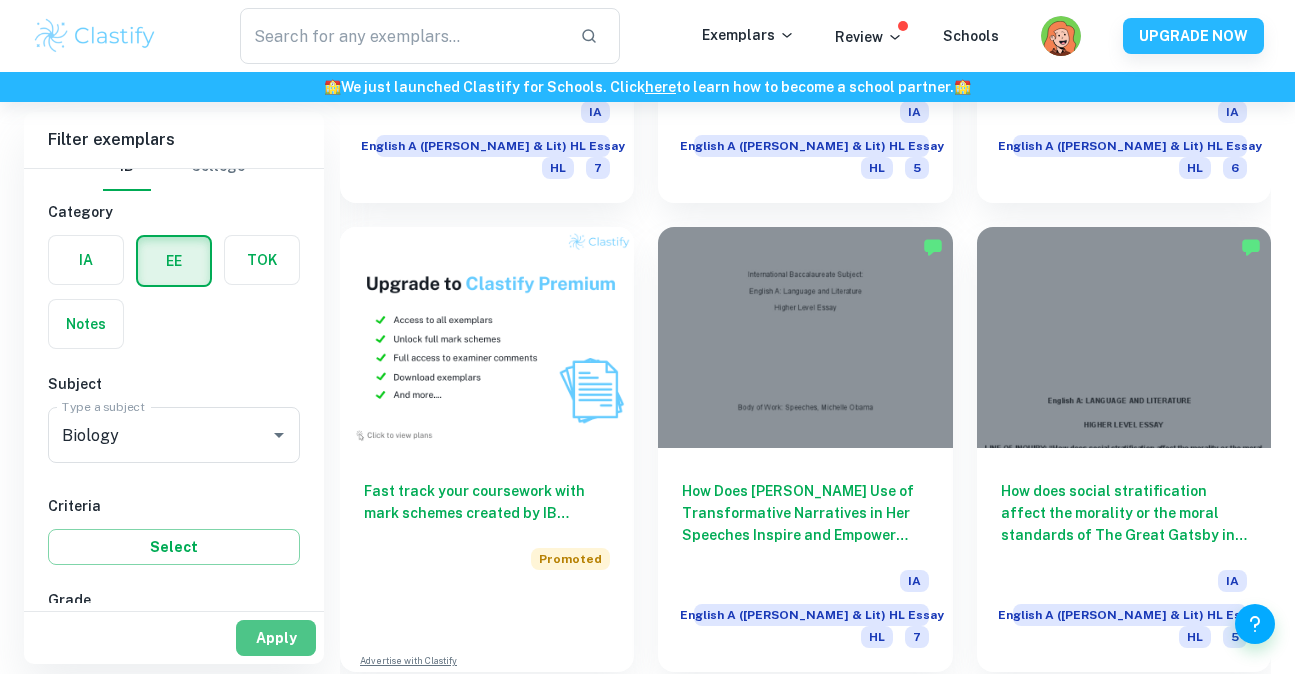 click on "Apply" at bounding box center [276, 638] 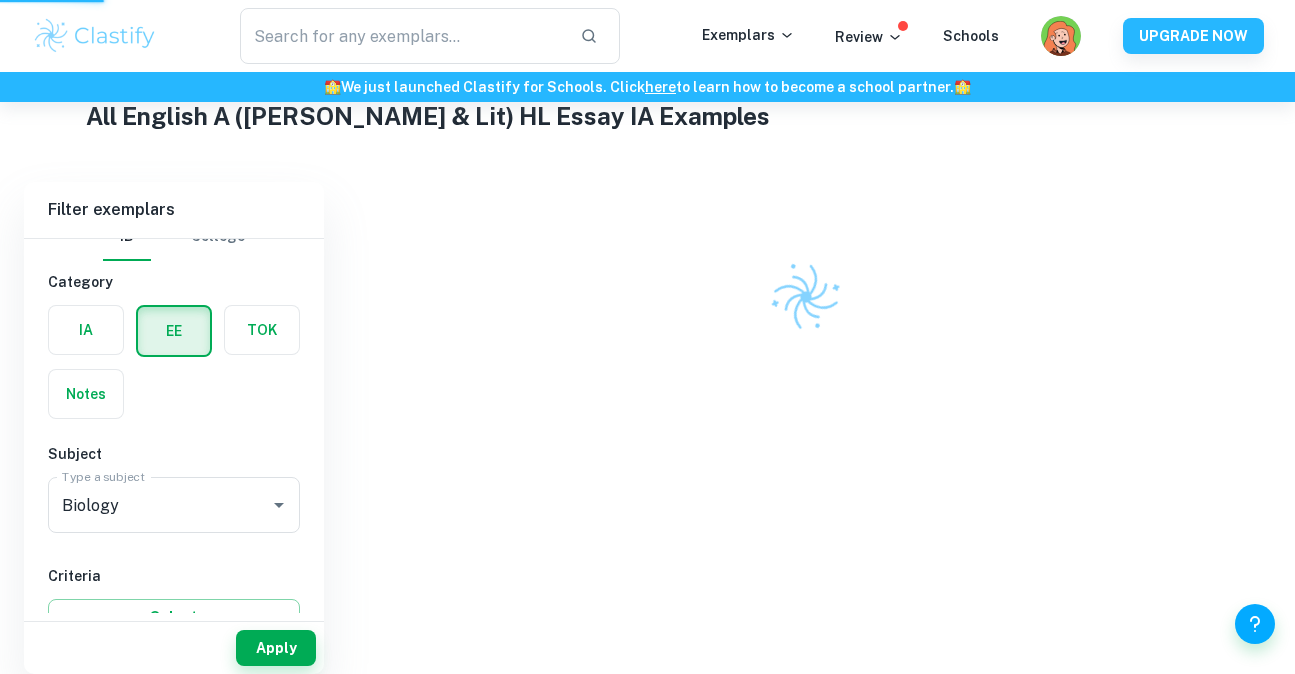 scroll, scrollTop: 472, scrollLeft: 0, axis: vertical 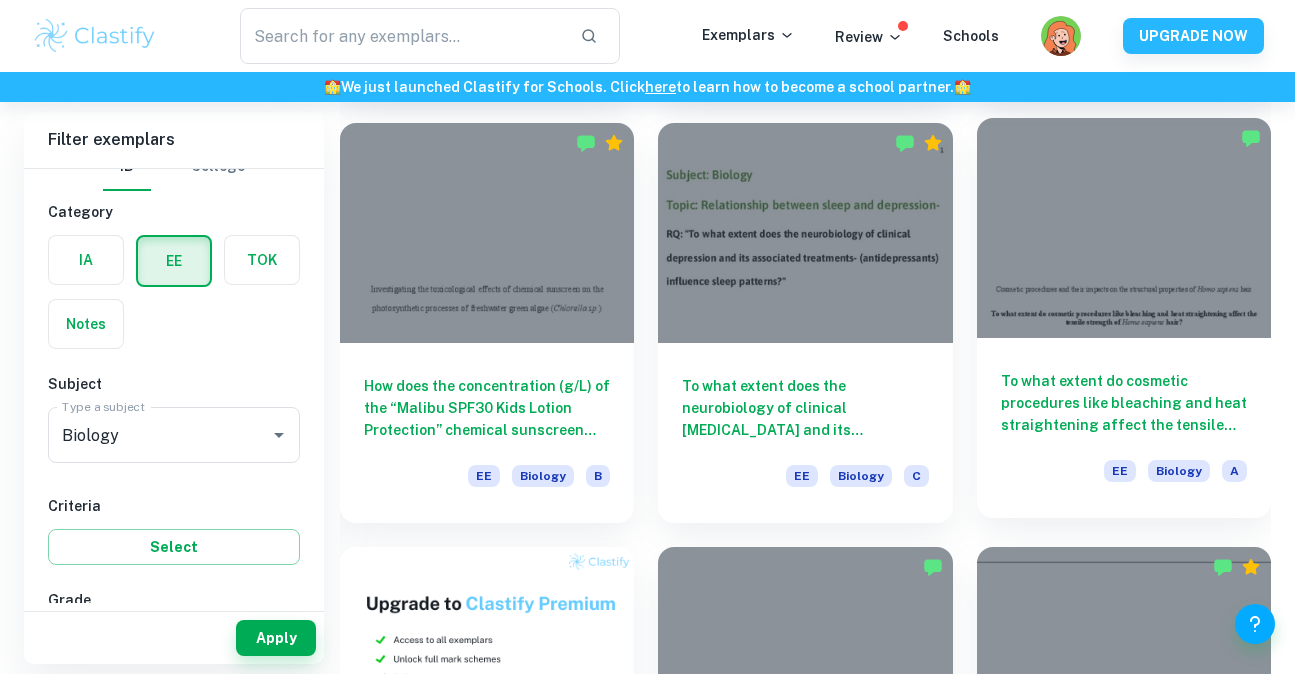click at bounding box center (1124, 228) 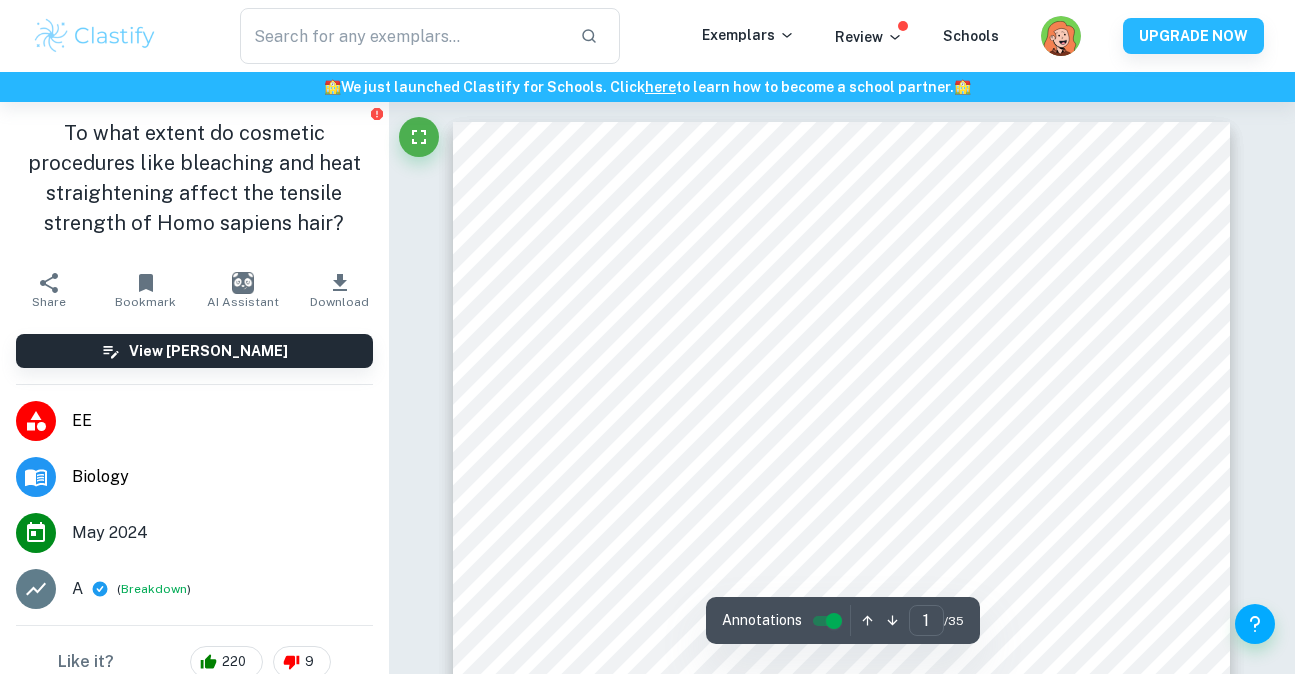 scroll, scrollTop: 2338, scrollLeft: 0, axis: vertical 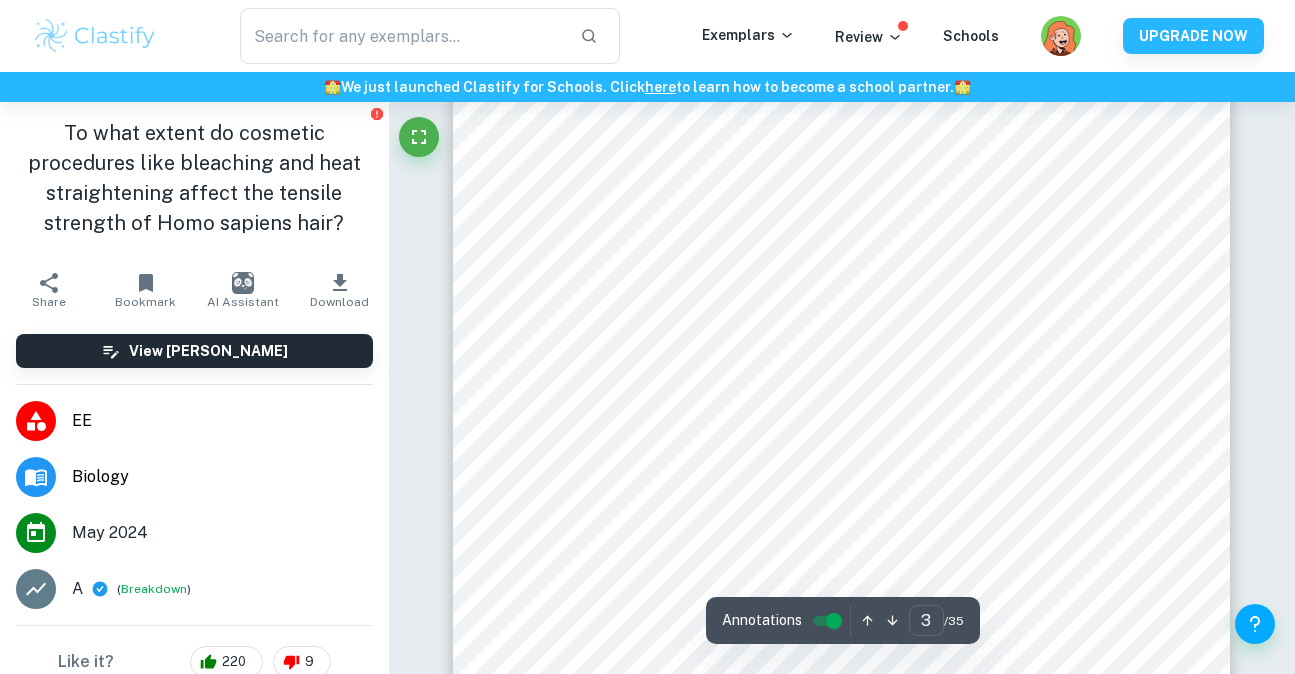 type on "3" 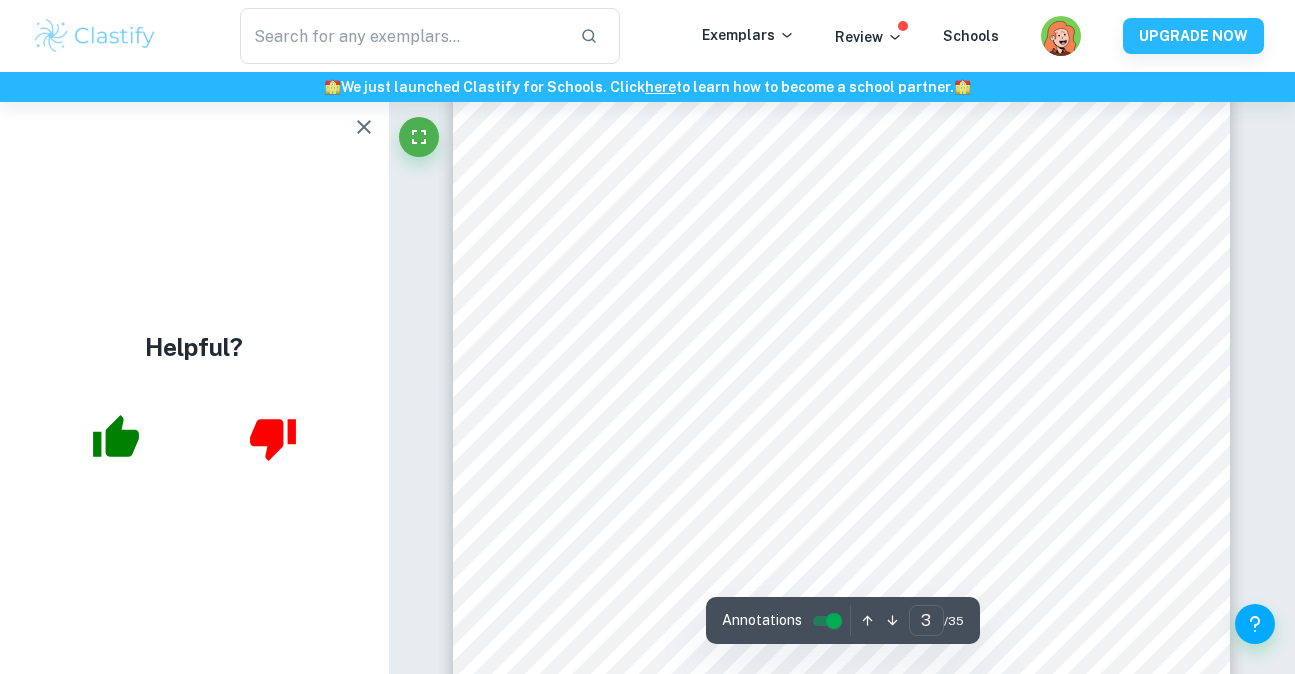 scroll, scrollTop: 2427, scrollLeft: 0, axis: vertical 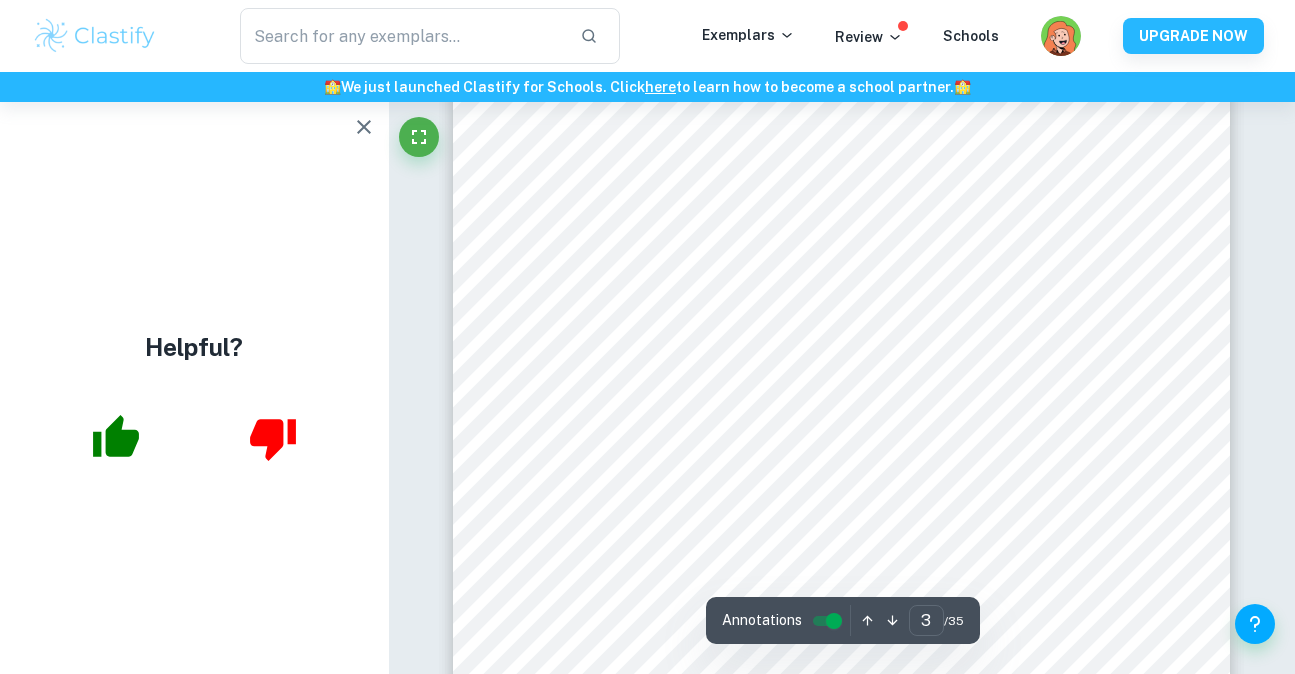 click 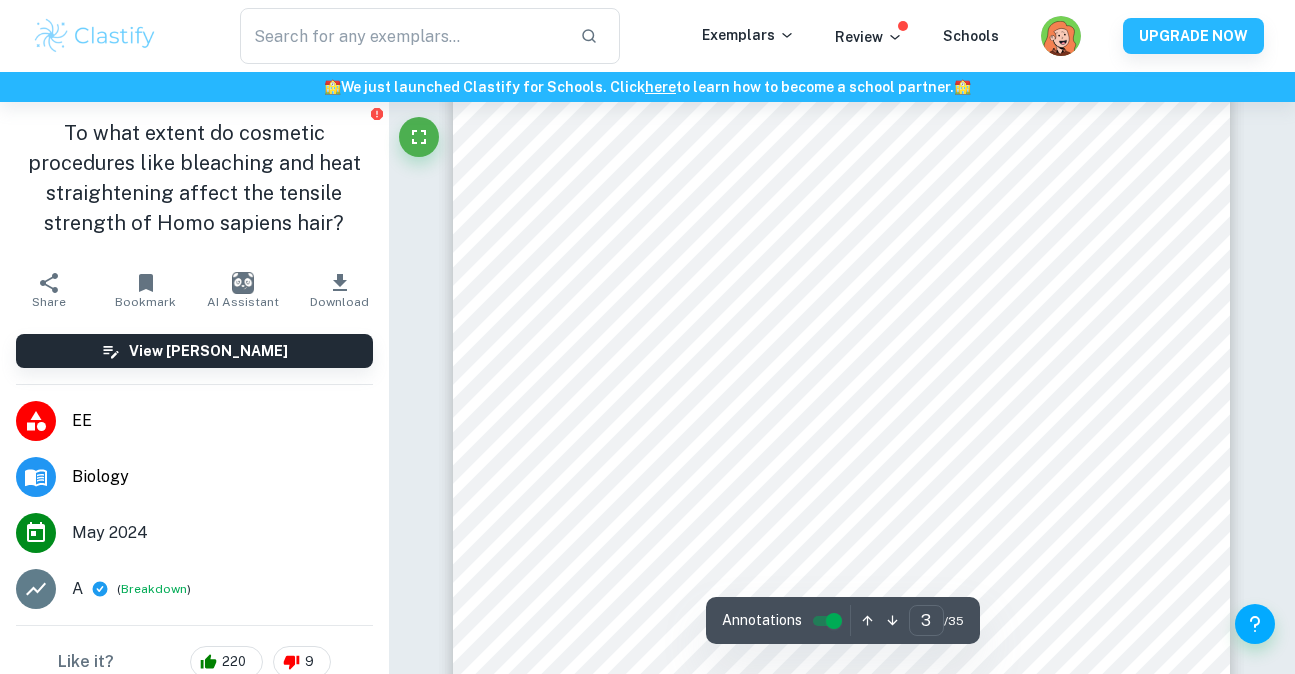 scroll, scrollTop: 2475, scrollLeft: 0, axis: vertical 